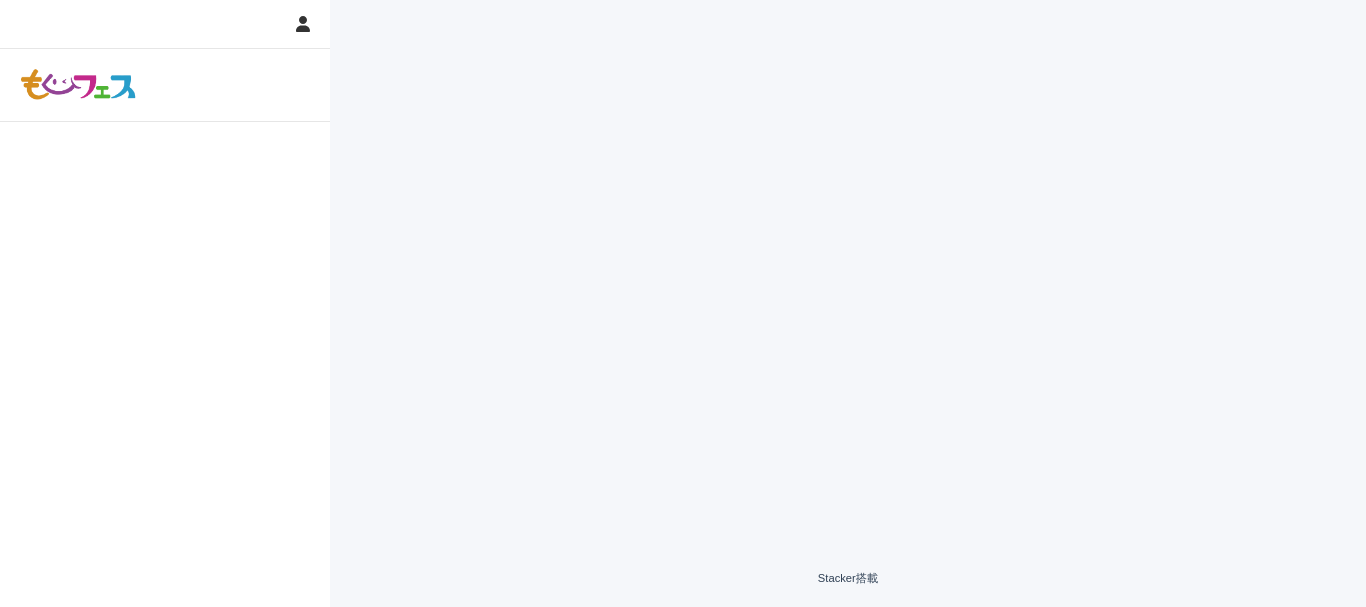scroll, scrollTop: 0, scrollLeft: 0, axis: both 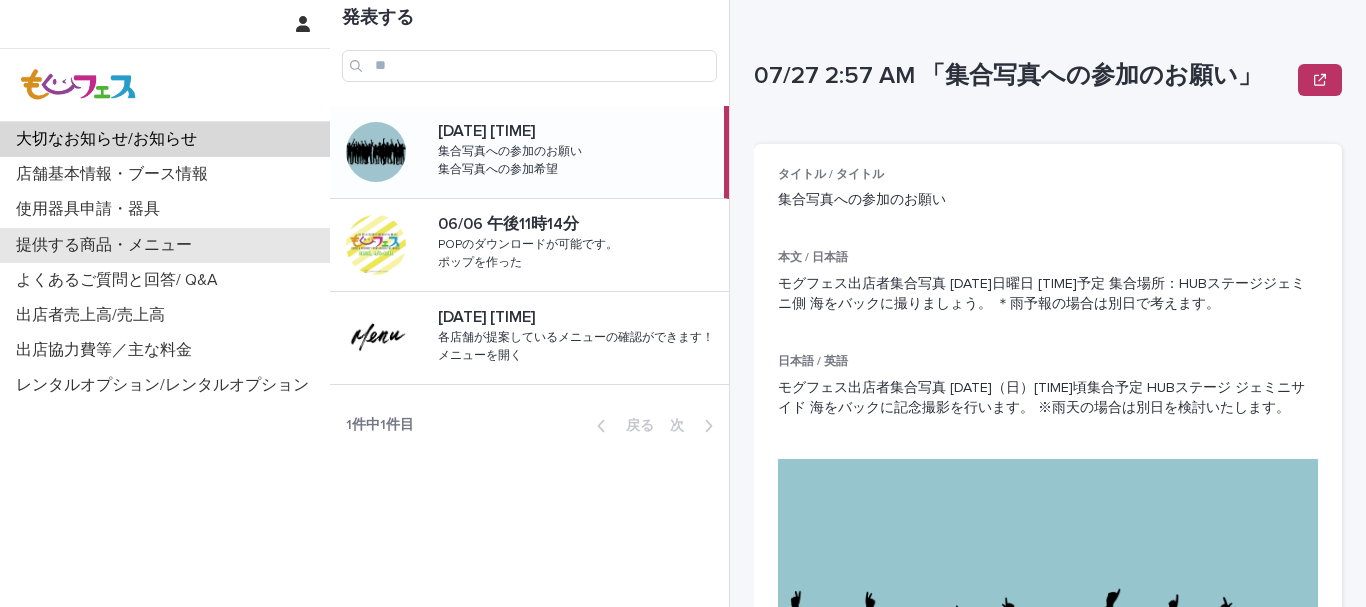 click on "提供する商品・メニュー" at bounding box center (165, 245) 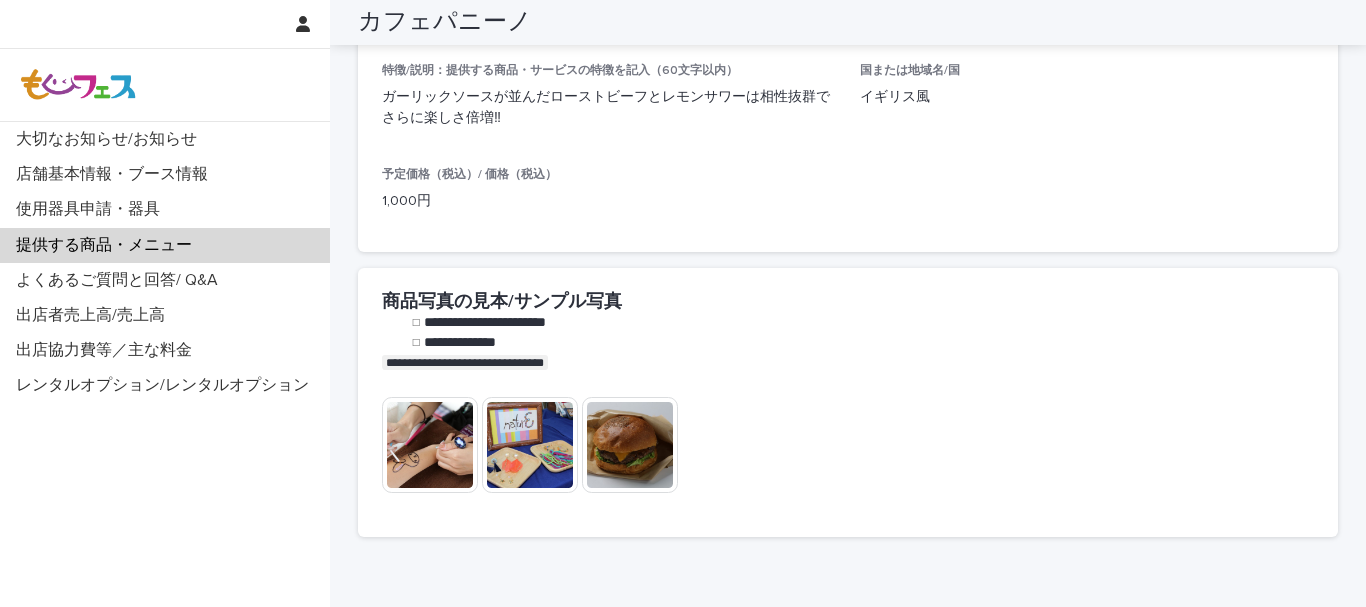 scroll, scrollTop: 1926, scrollLeft: 0, axis: vertical 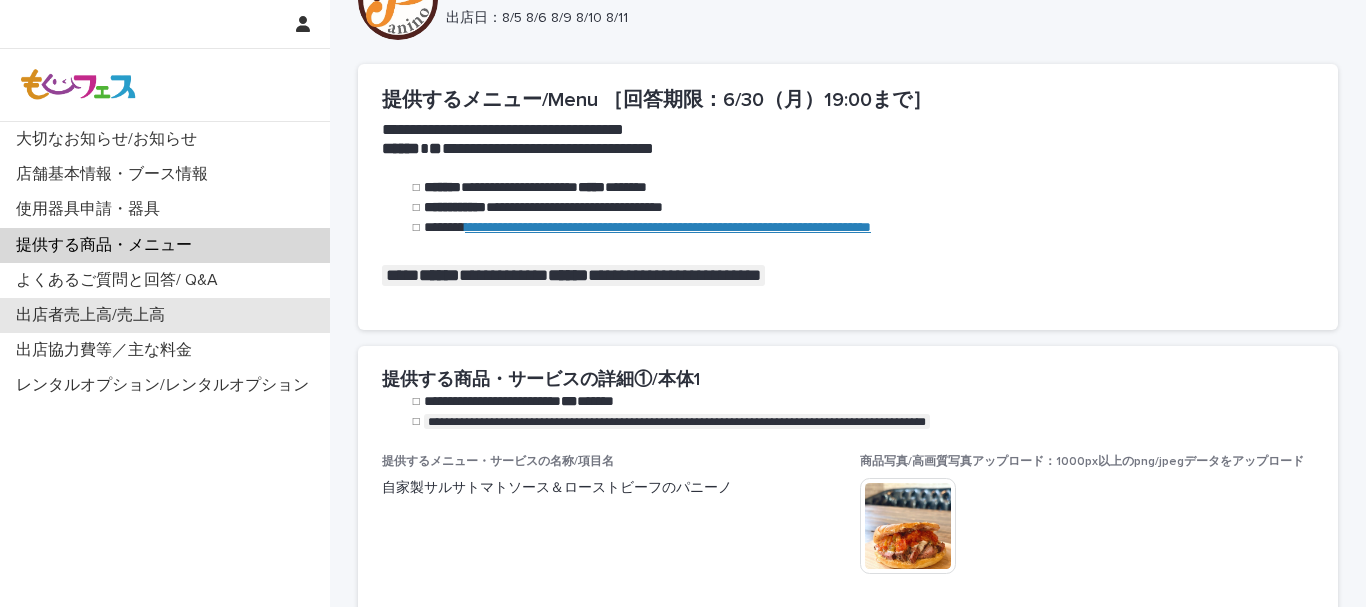 click on "出店者売上高/売上高" at bounding box center [90, 315] 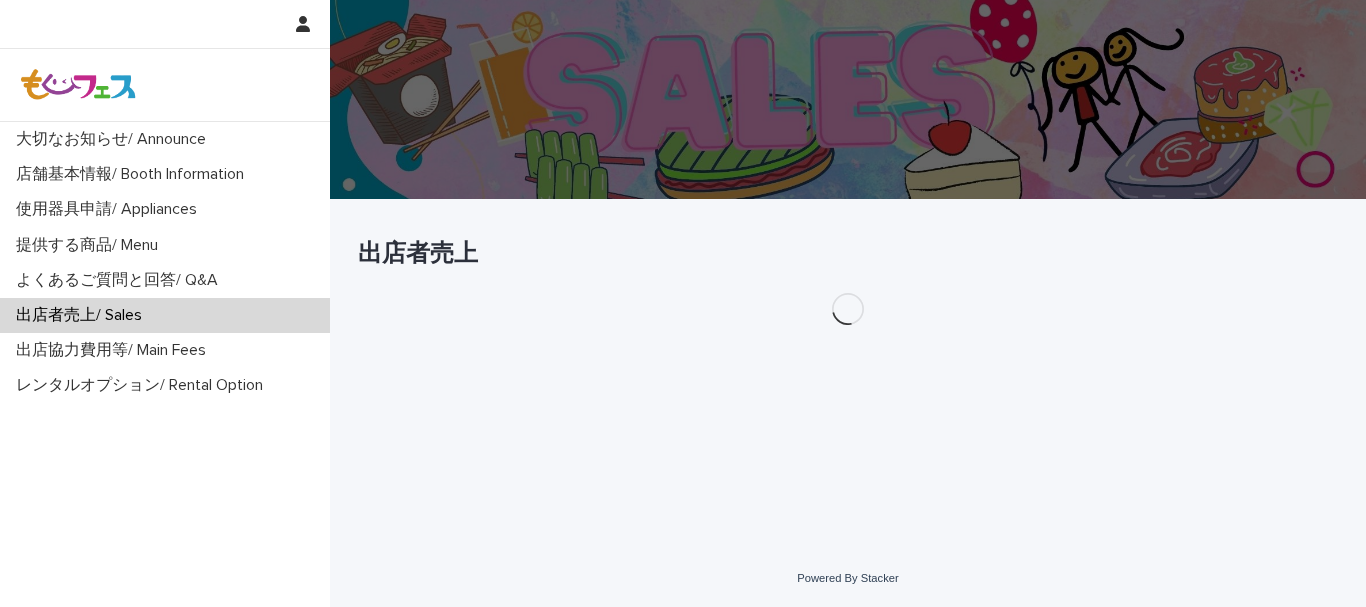 scroll, scrollTop: 0, scrollLeft: 0, axis: both 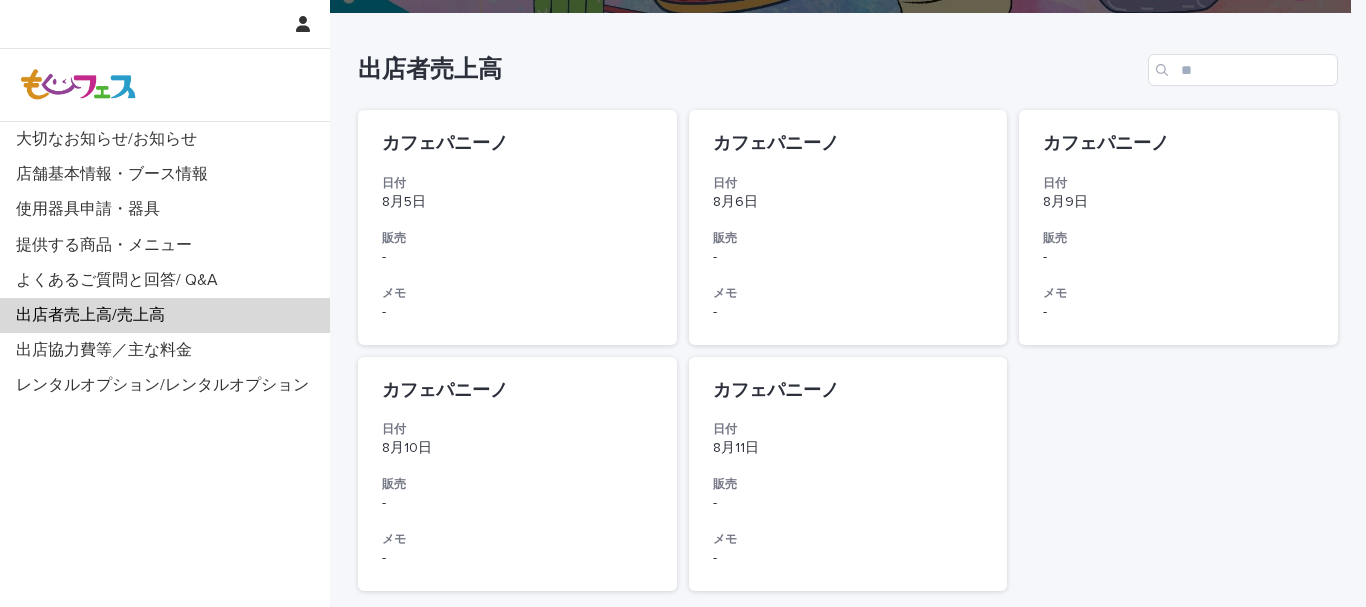 drag, startPoint x: 977, startPoint y: 192, endPoint x: 1209, endPoint y: 538, distance: 416.58133 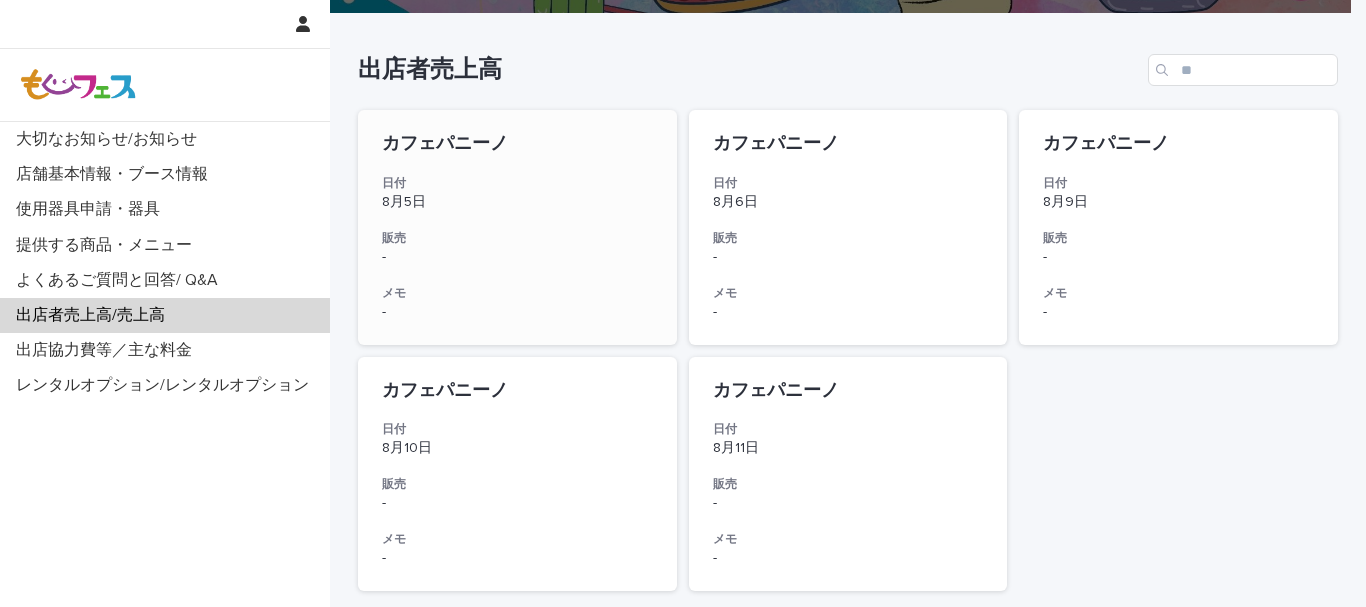 click on "販売" at bounding box center (517, 239) 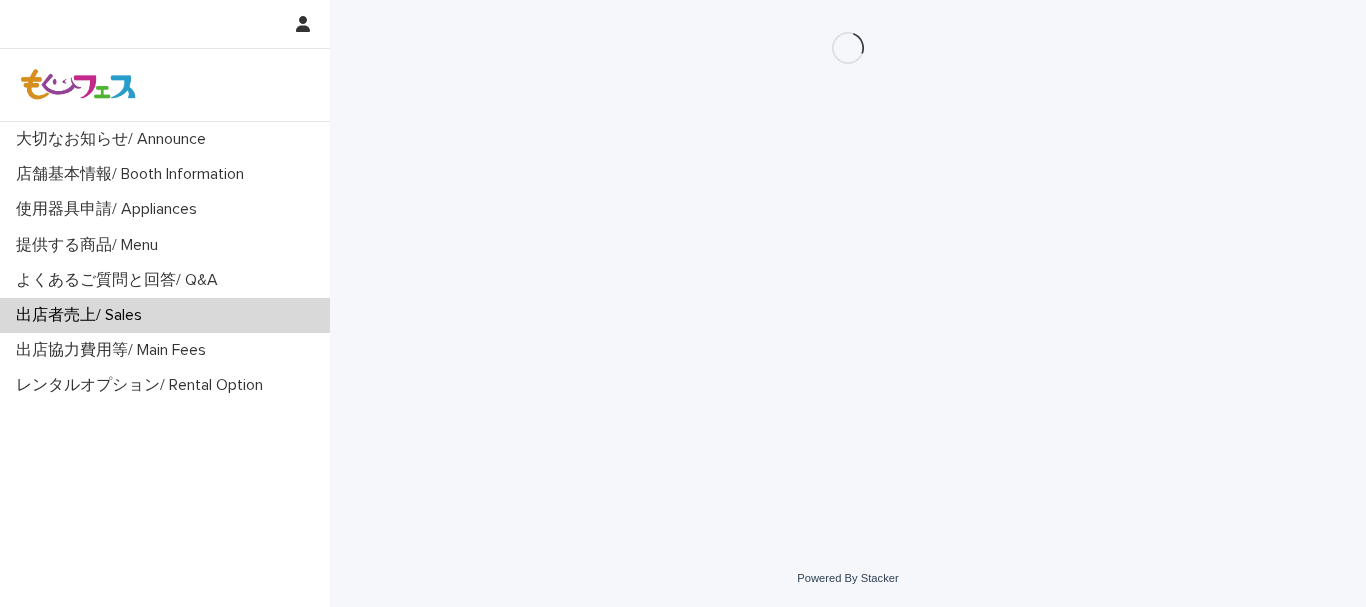 scroll, scrollTop: 0, scrollLeft: 0, axis: both 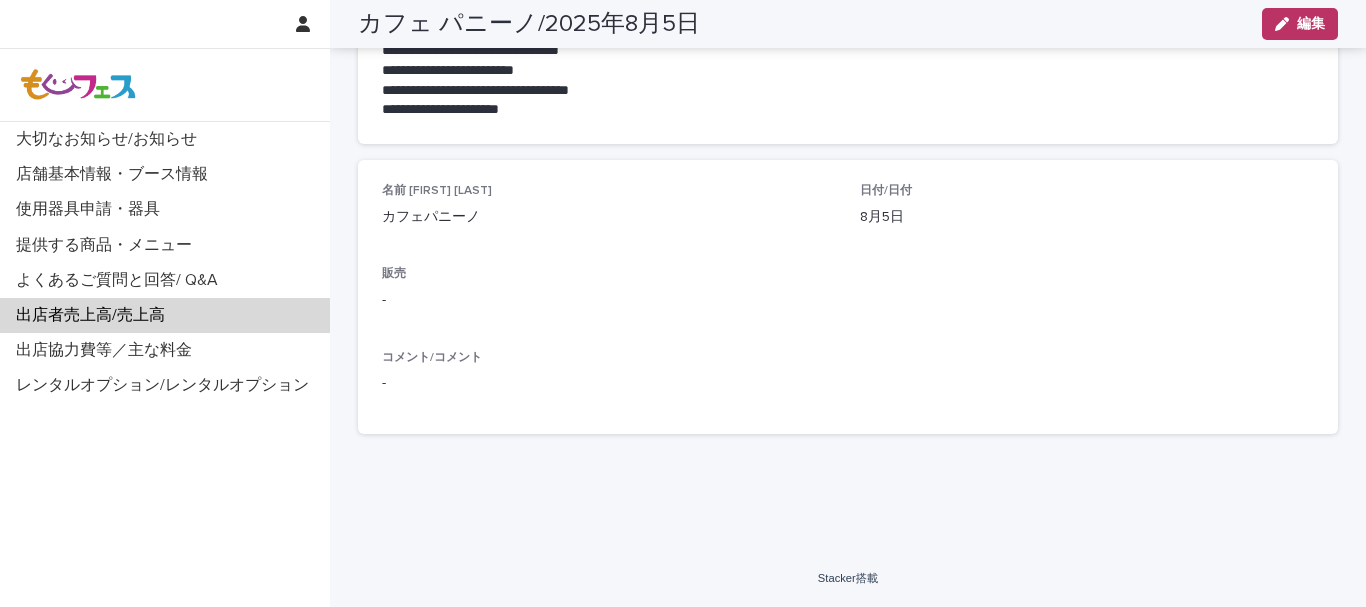 click on "名前 [FIRST] [LAST] カフェパニーノ 日付/日付 [DATE] 販売 円 コメント/コメント 感想や意見などございましたらご記入ください" at bounding box center (848, 186) 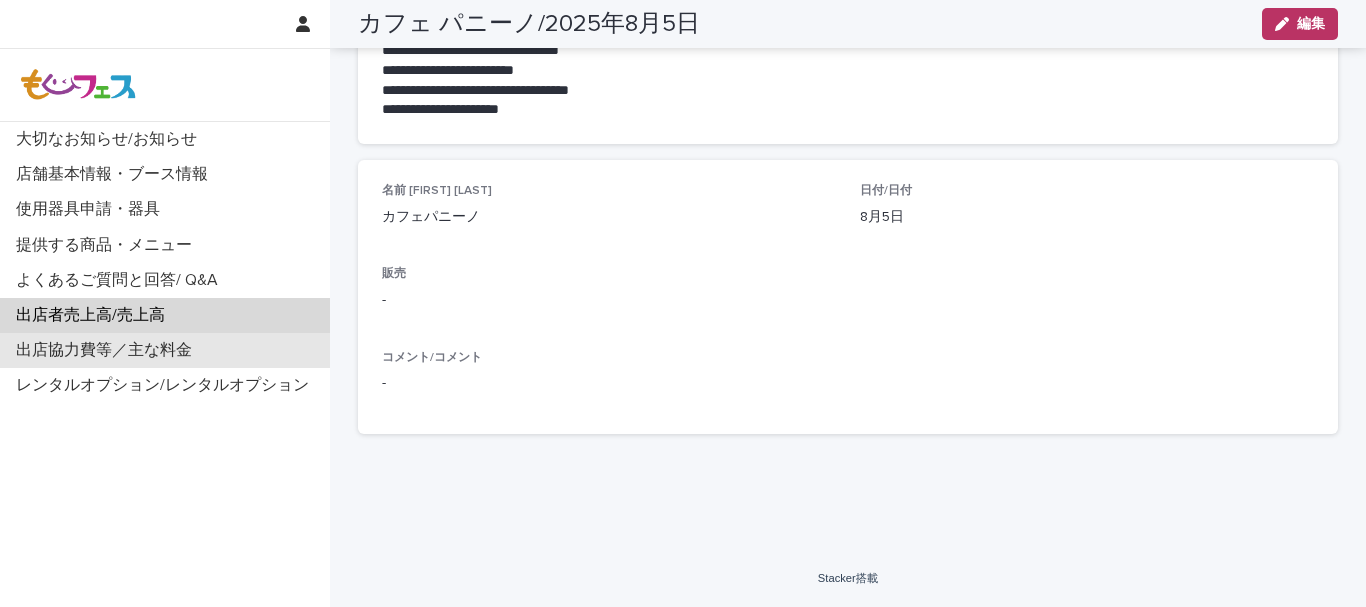 click on "出店協力費等／主な料金" at bounding box center [165, 350] 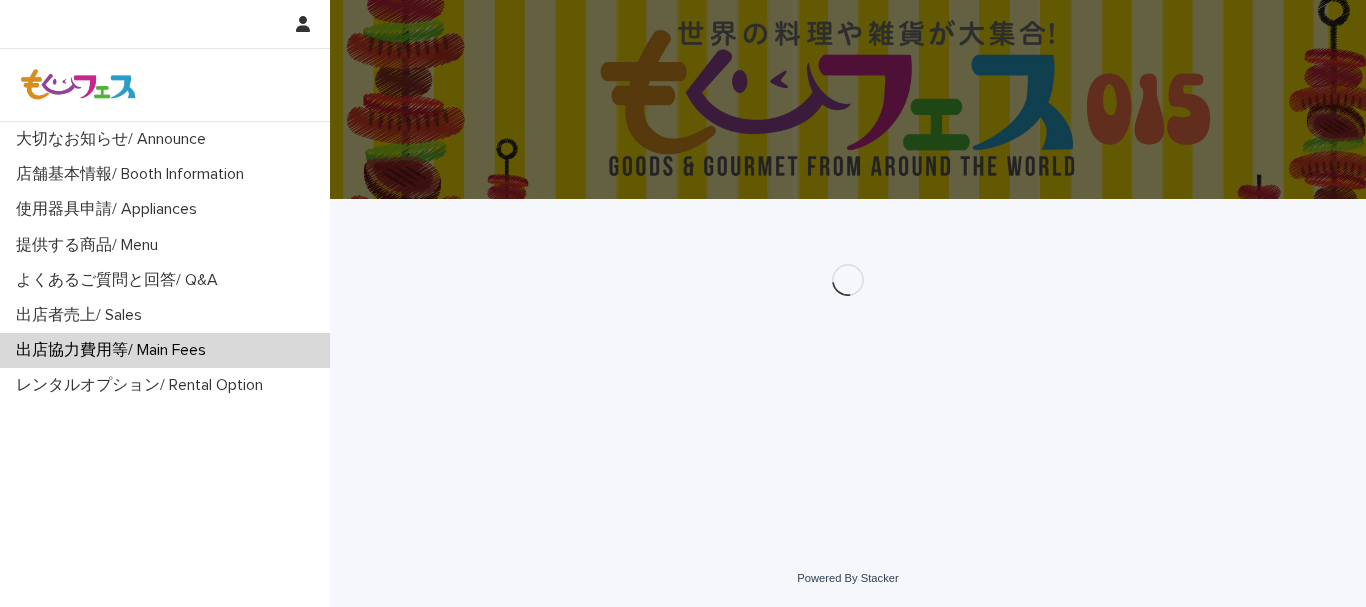 scroll, scrollTop: 0, scrollLeft: 0, axis: both 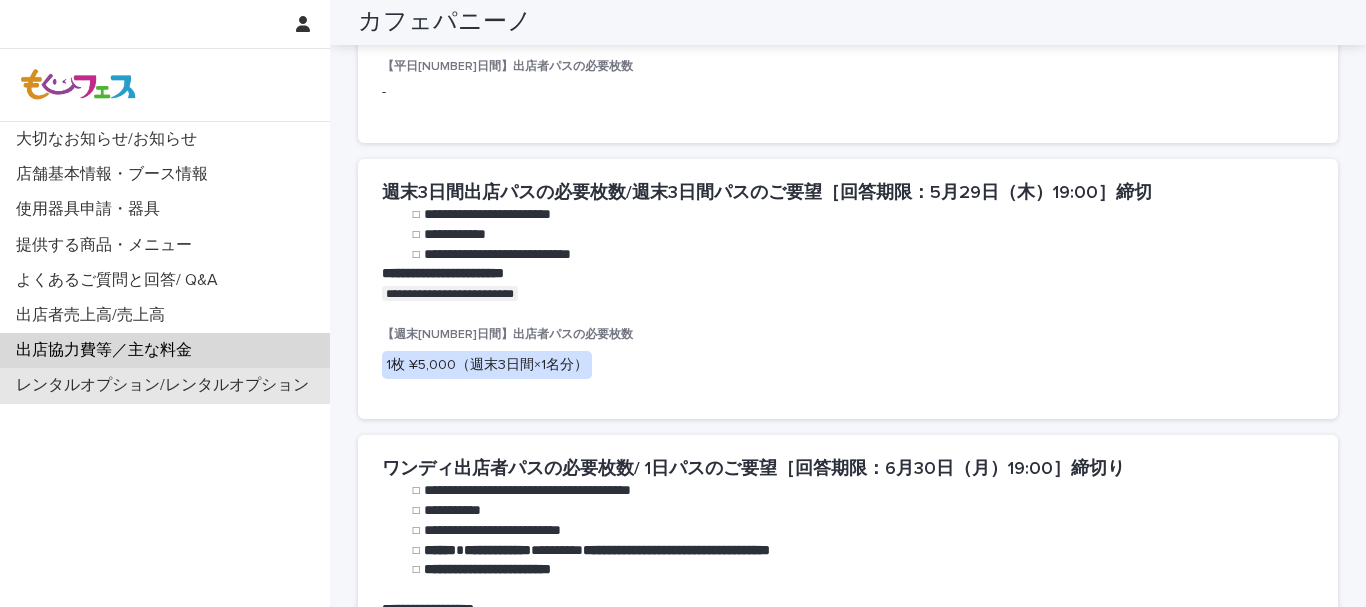 click on "レンタルオプション/レンタルオプション" at bounding box center (162, 385) 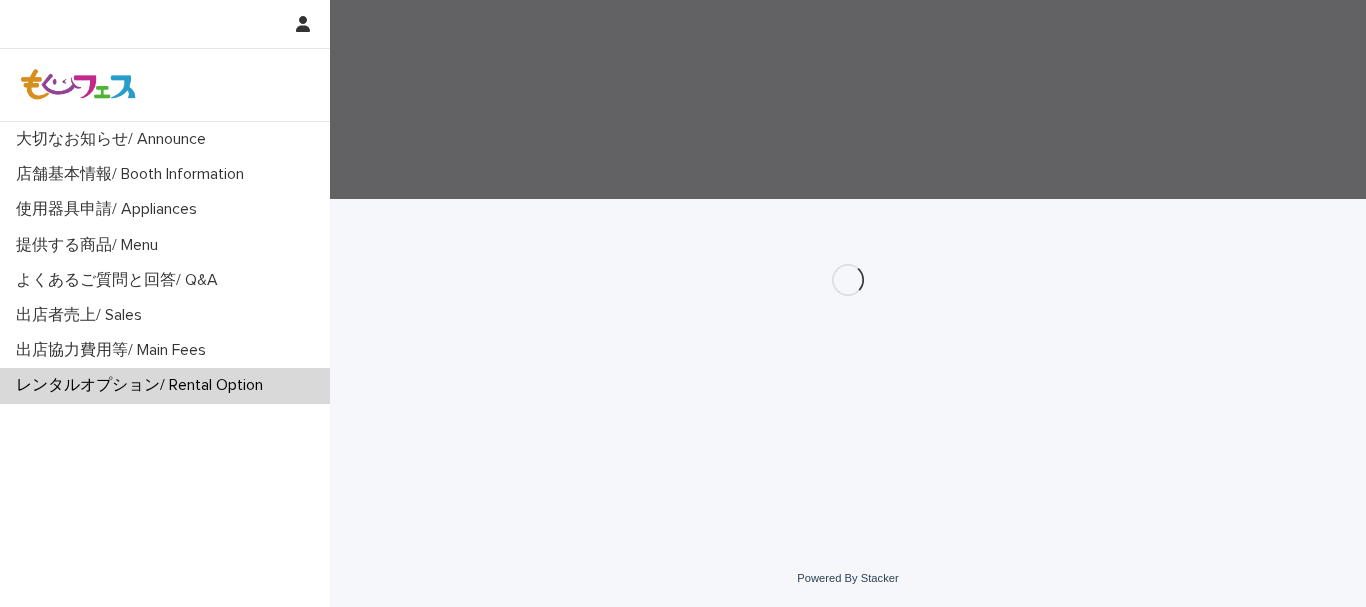 scroll, scrollTop: 0, scrollLeft: 0, axis: both 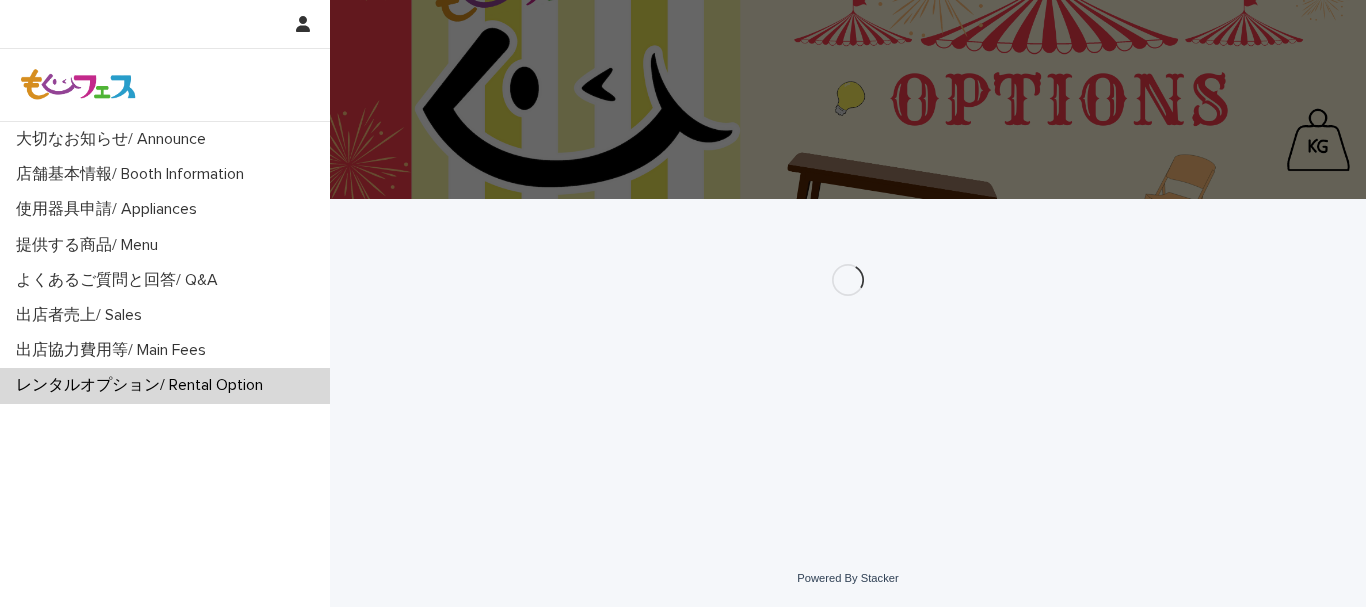 click on "レンタルオプション/ Rental Option" at bounding box center [143, 385] 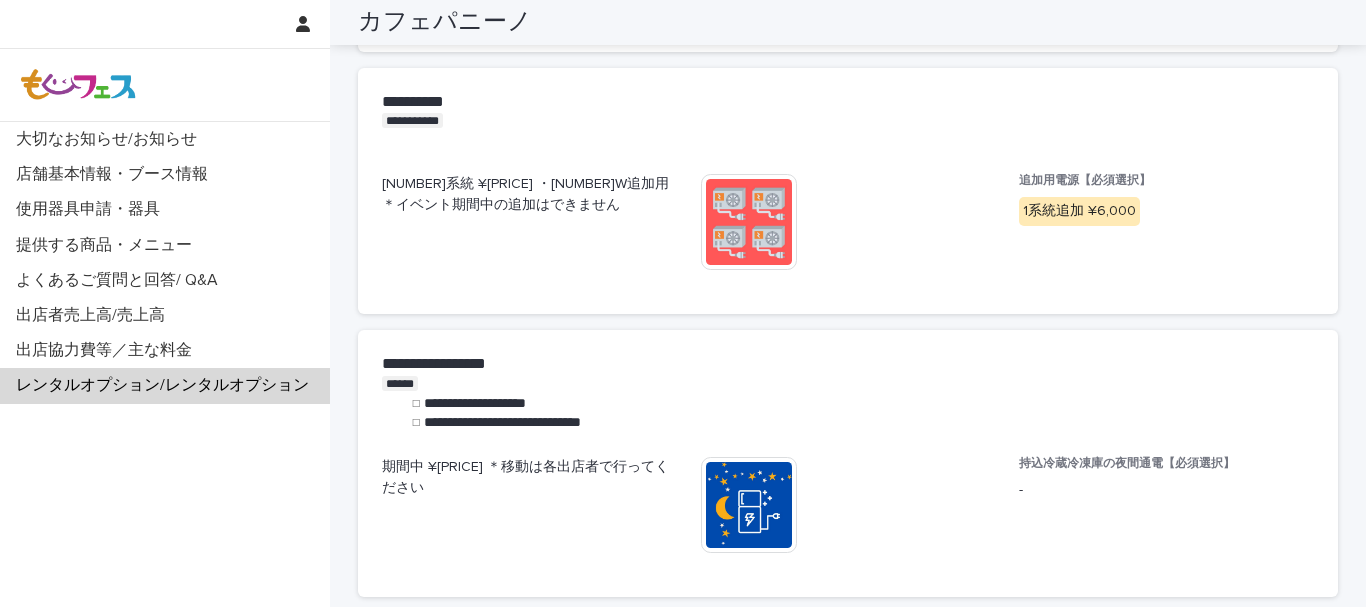 scroll, scrollTop: 2548, scrollLeft: 0, axis: vertical 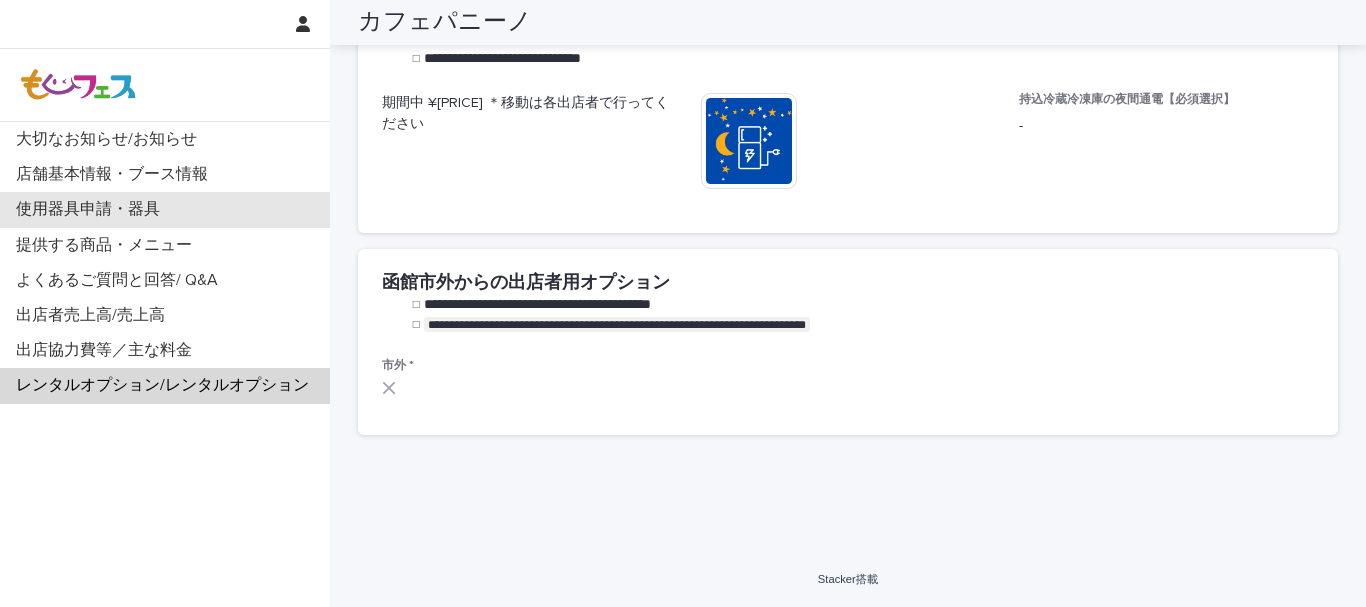 click on "使用器具申請・器具" at bounding box center (88, 209) 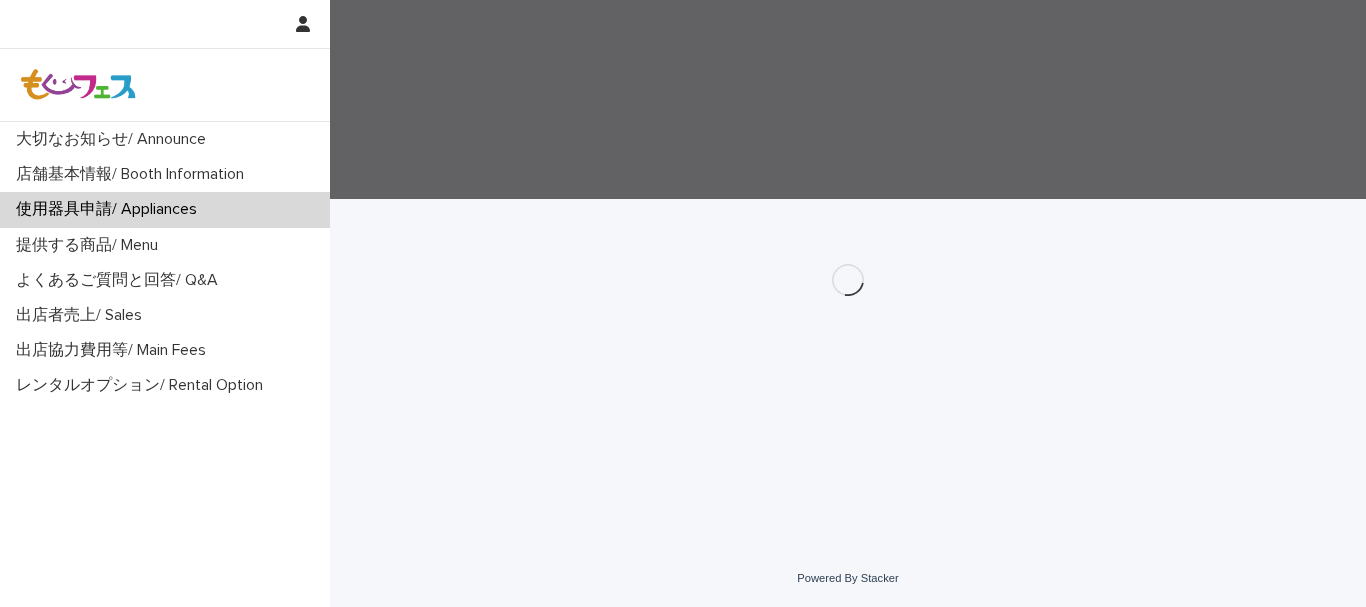 scroll, scrollTop: 0, scrollLeft: 0, axis: both 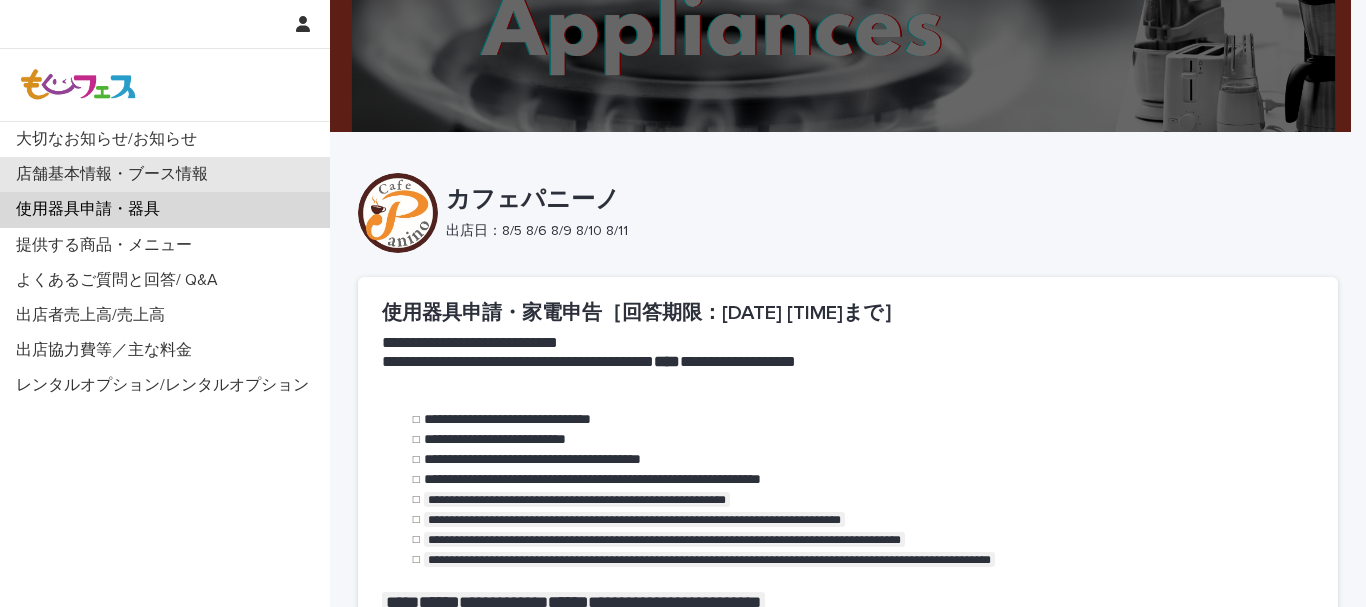 click on "店舗基本情報・ブース情報" at bounding box center (112, 174) 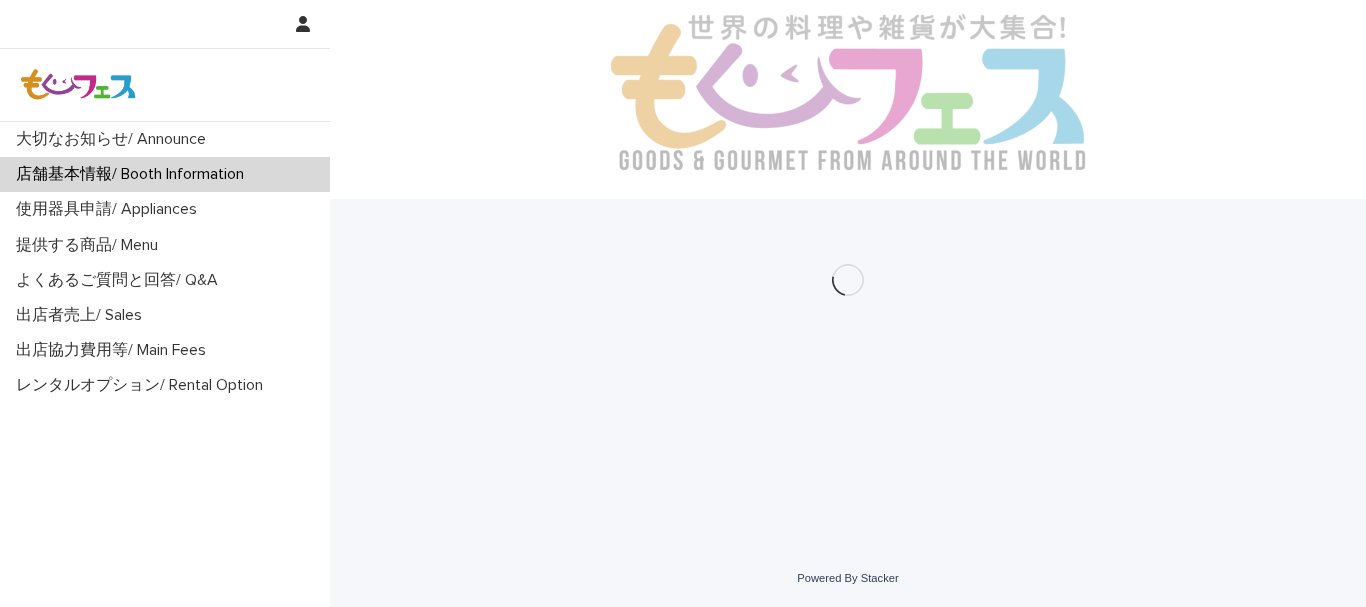 scroll, scrollTop: 0, scrollLeft: 0, axis: both 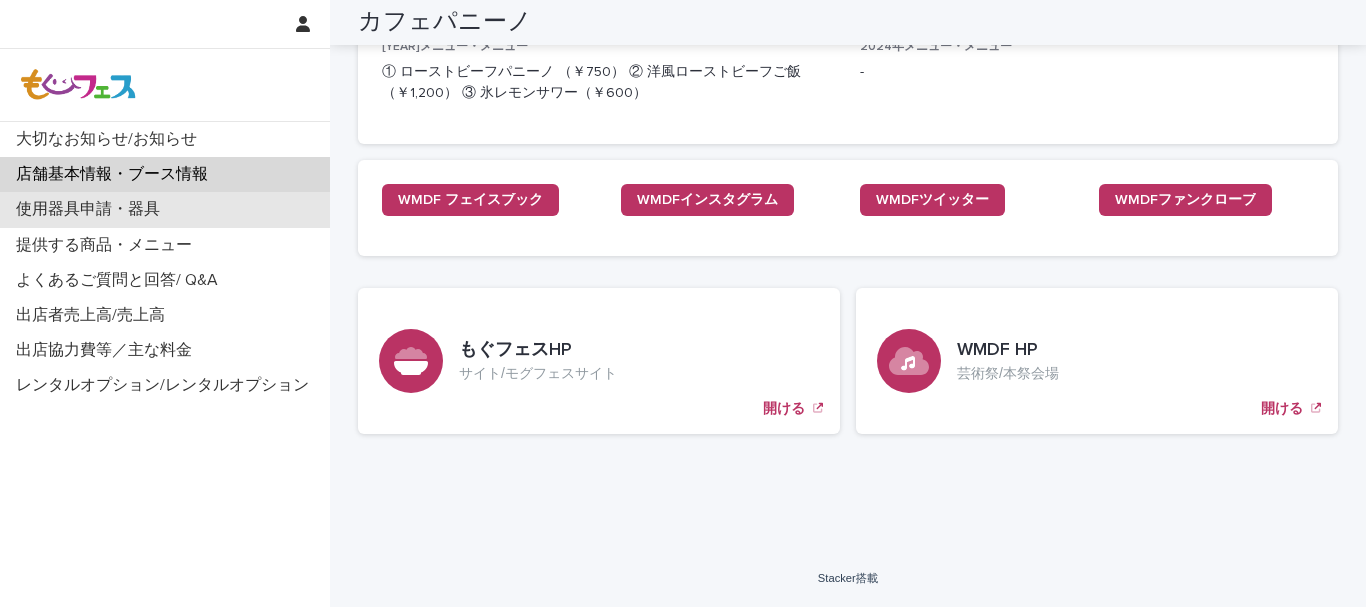 click on "使用器具申請・器具" at bounding box center (165, 209) 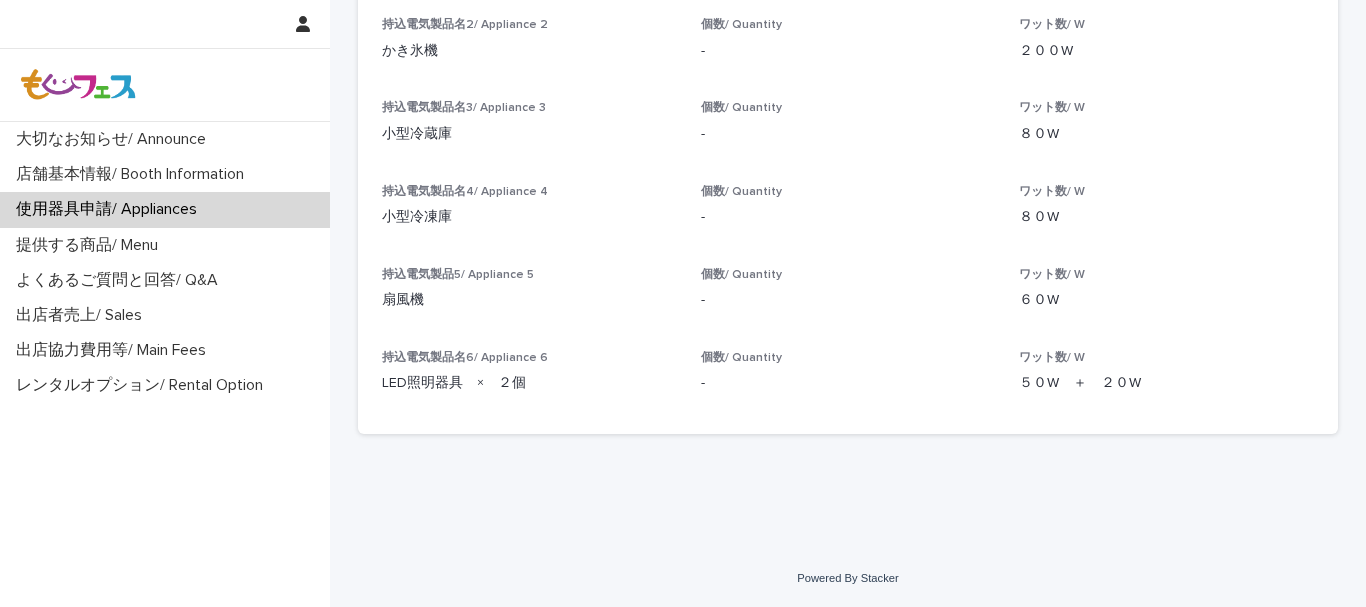 scroll, scrollTop: 0, scrollLeft: 0, axis: both 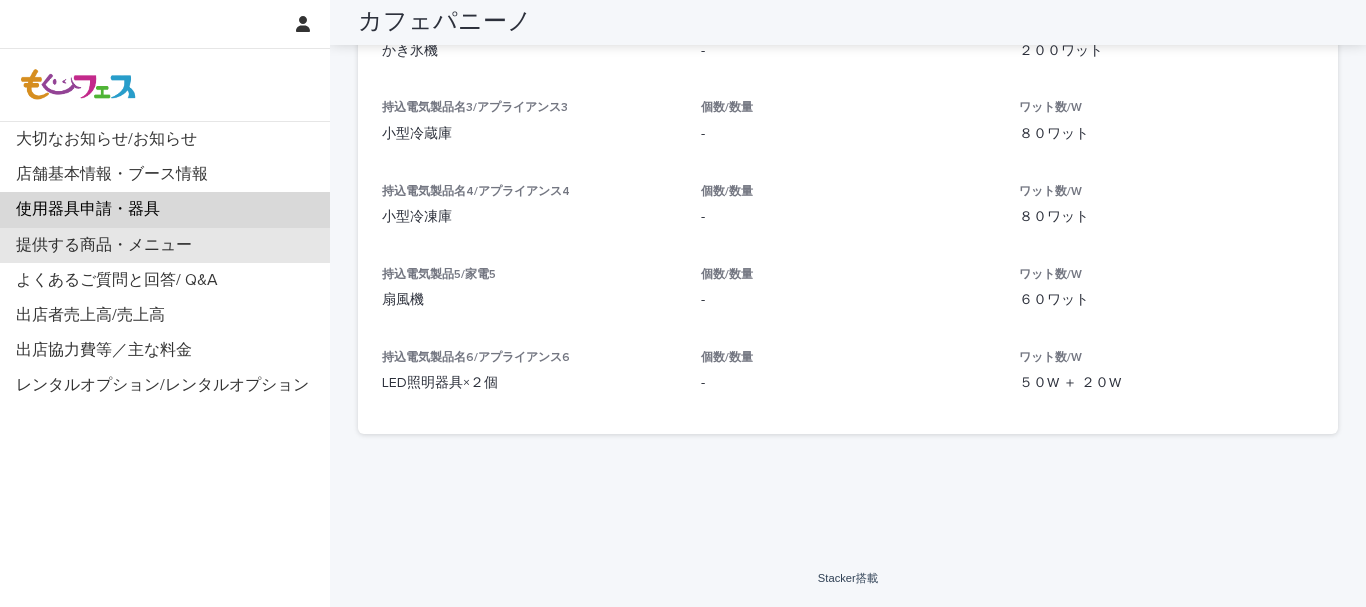 click on "提供する商品・メニュー" at bounding box center (104, 245) 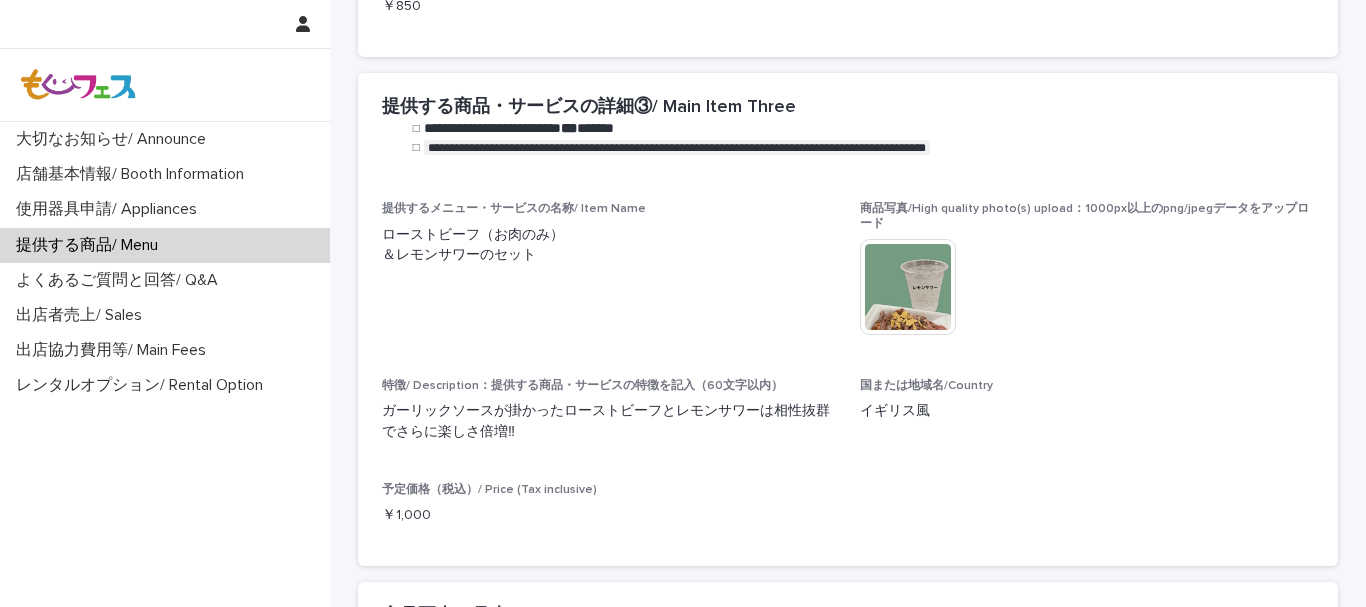 scroll, scrollTop: 0, scrollLeft: 0, axis: both 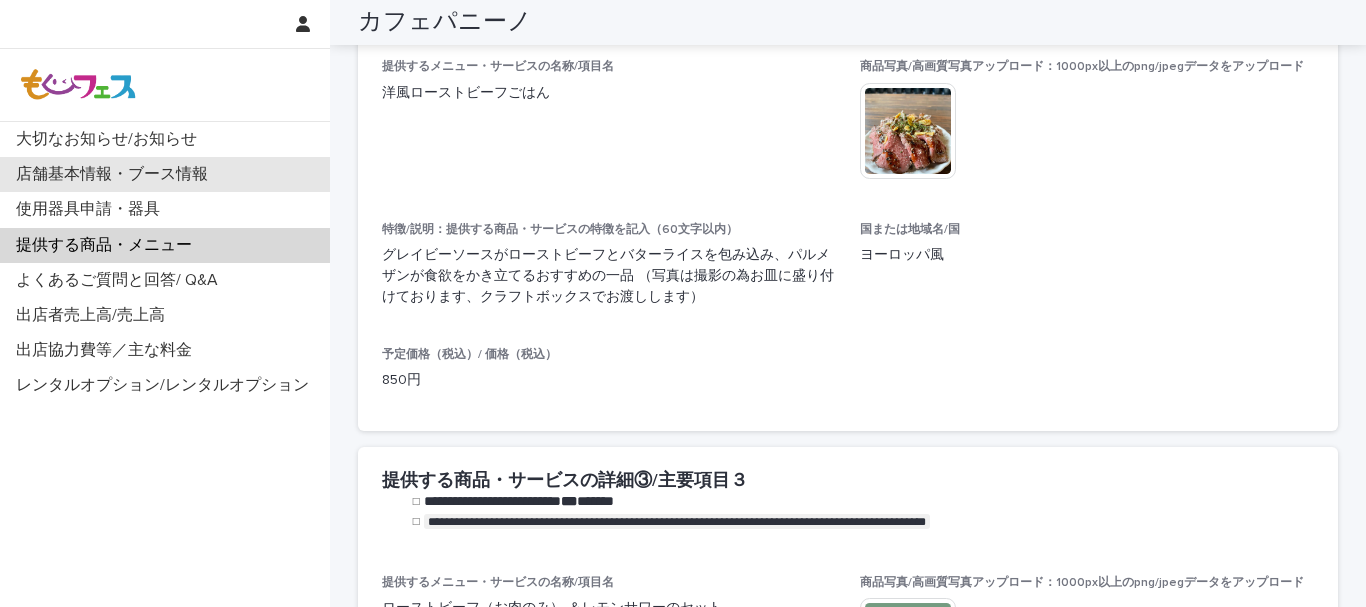 click on "店舗基本情報・ブース情報" at bounding box center [165, 174] 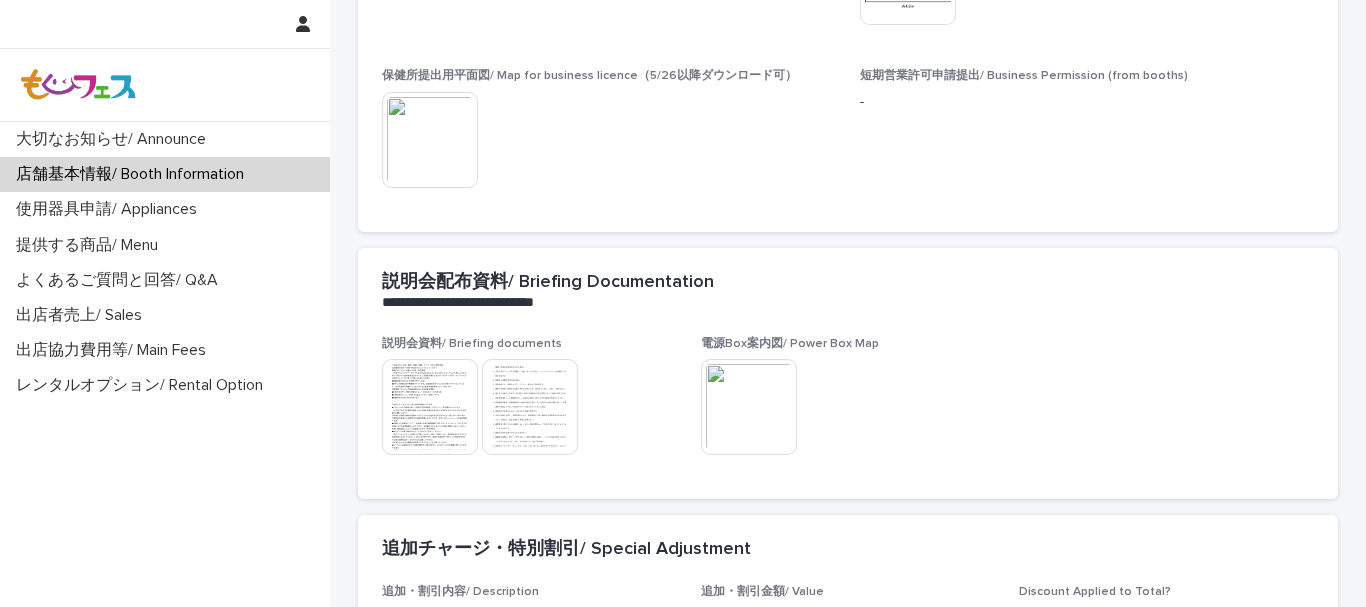 scroll, scrollTop: 0, scrollLeft: 0, axis: both 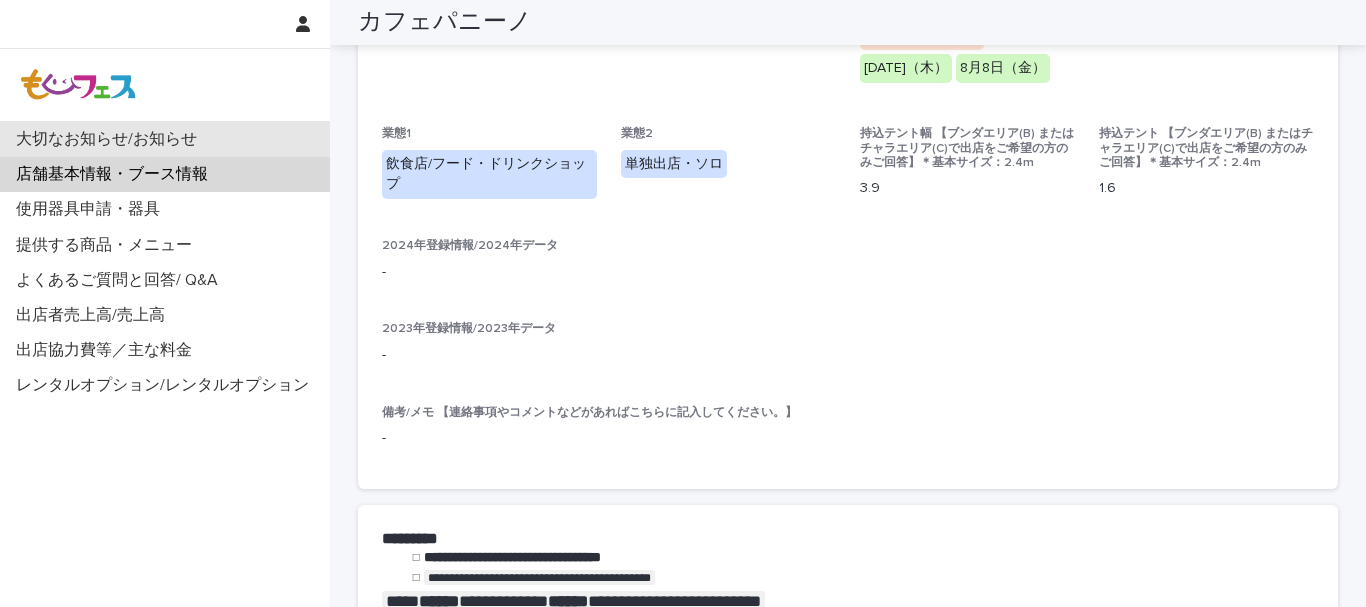 click on "大切なお知らせ/お知らせ" at bounding box center (106, 139) 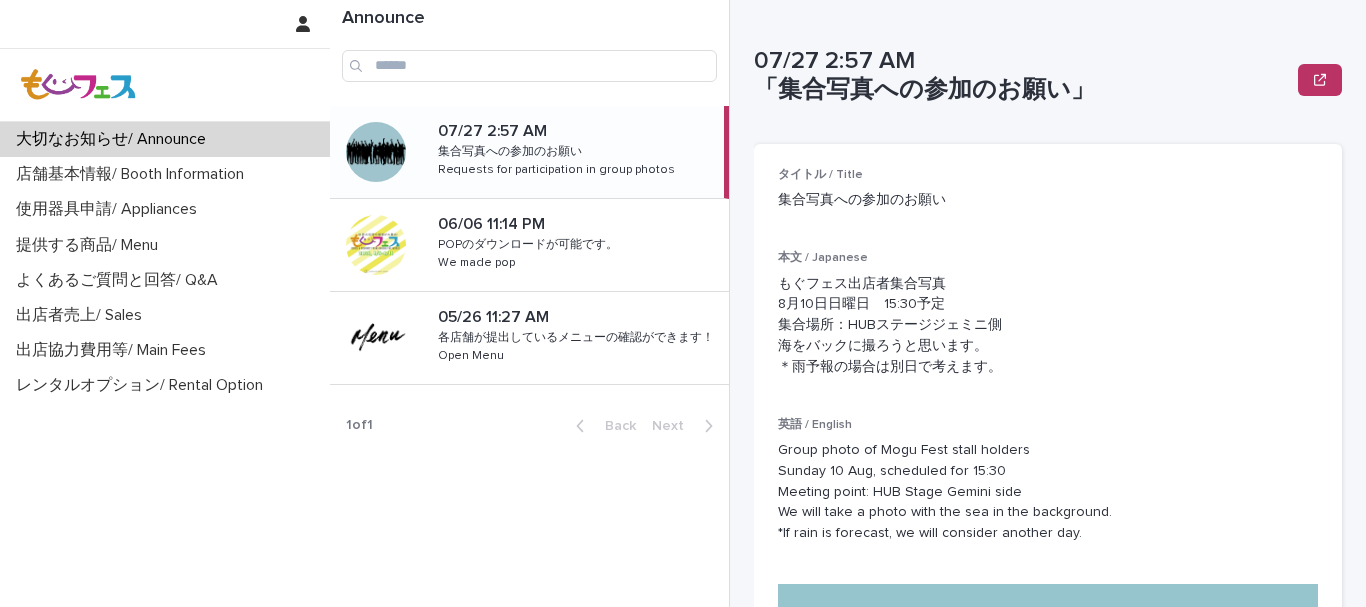 scroll, scrollTop: 0, scrollLeft: 0, axis: both 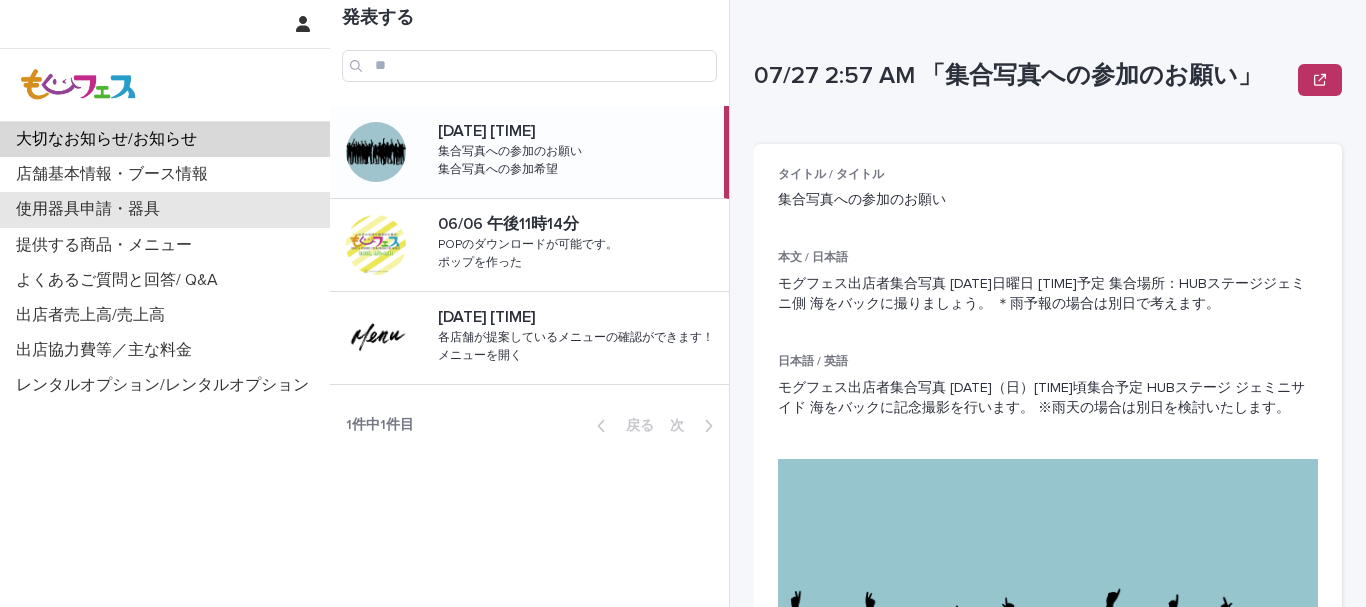 click on "使用器具申請・器具" at bounding box center (88, 209) 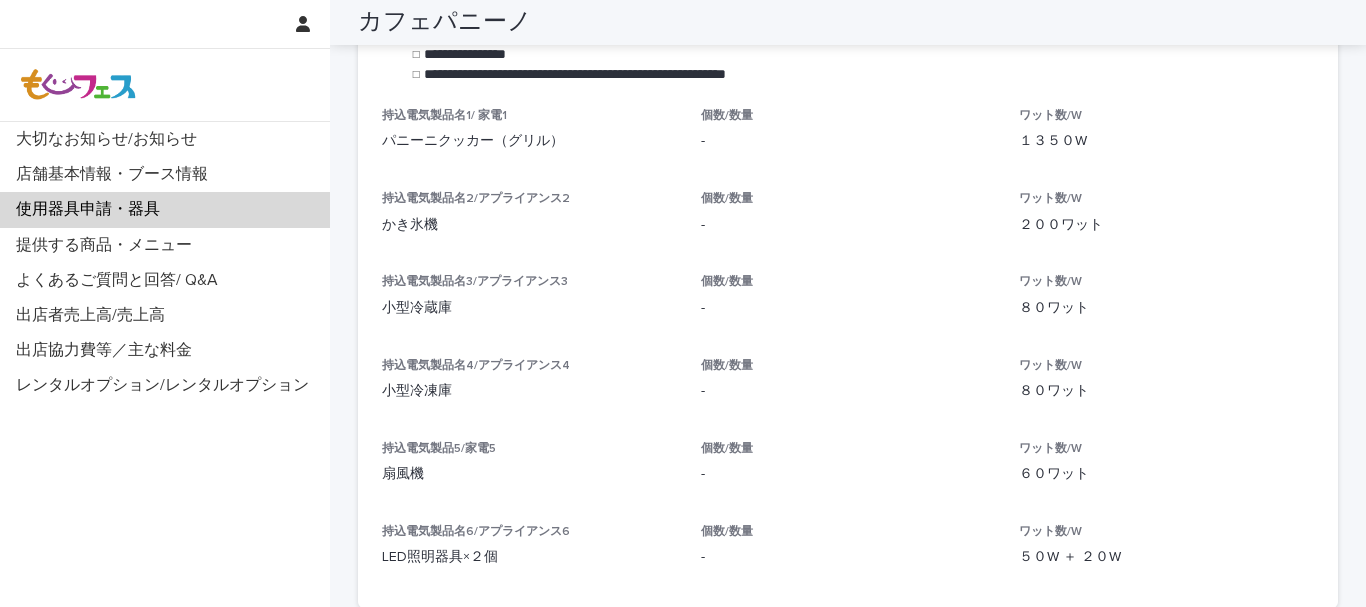 scroll, scrollTop: 1511, scrollLeft: 0, axis: vertical 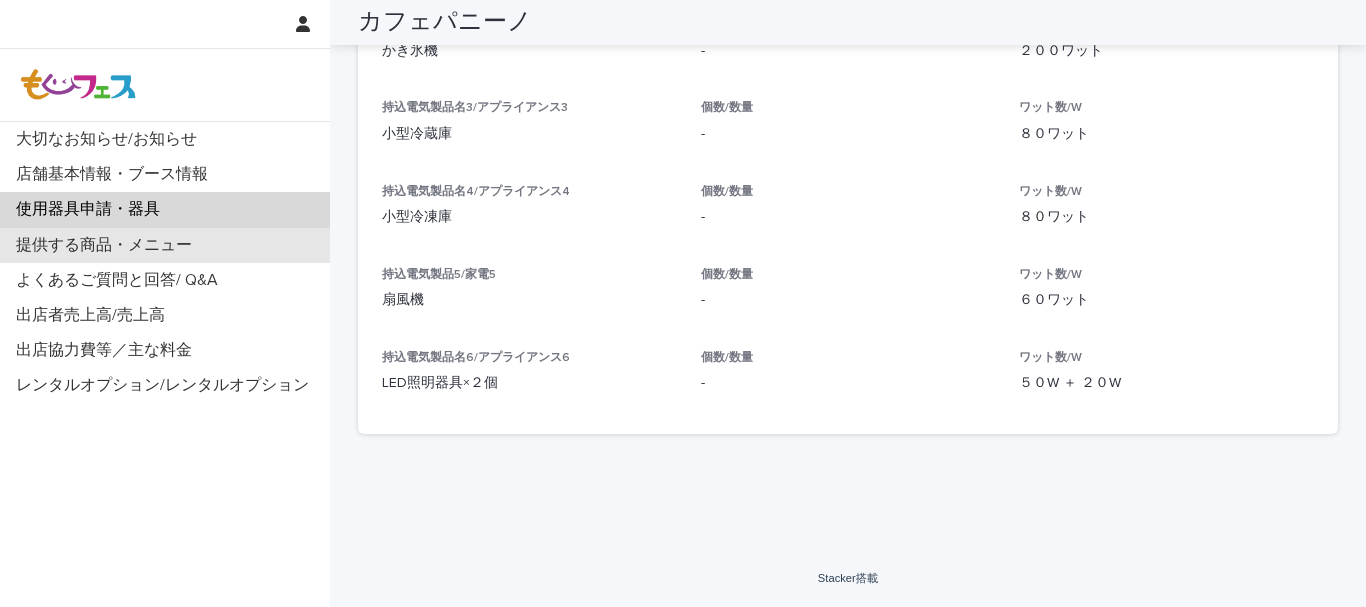 click on "提供する商品・メニュー" at bounding box center [104, 245] 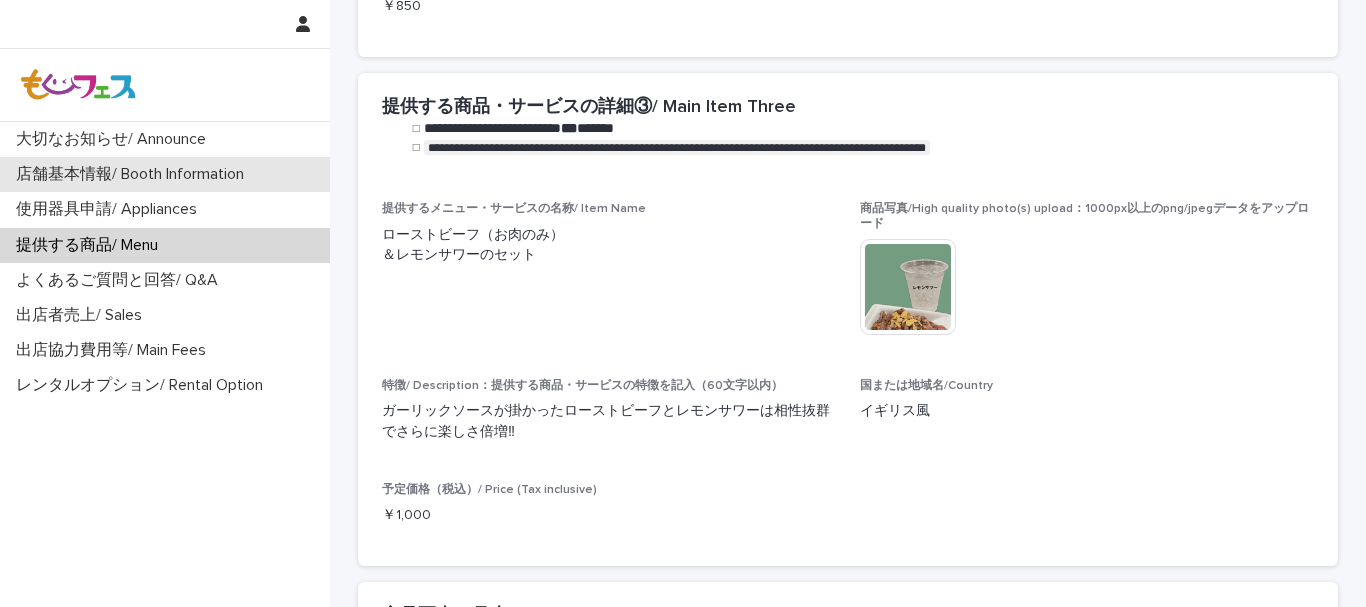 scroll, scrollTop: 0, scrollLeft: 0, axis: both 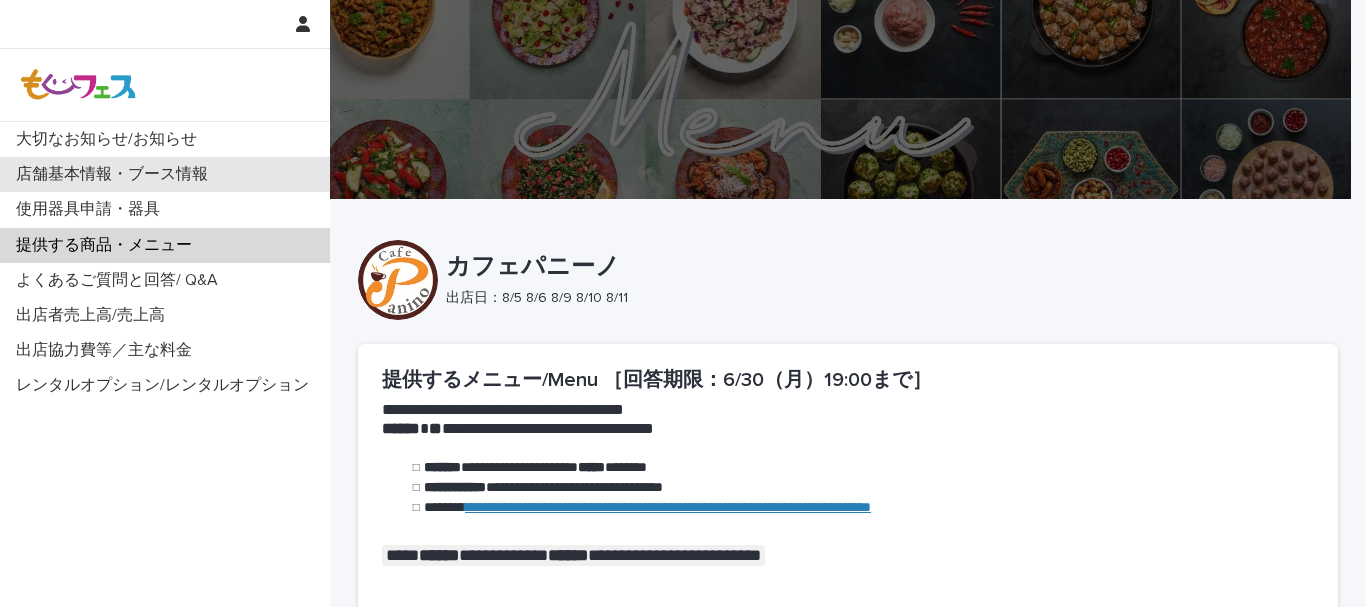 click on "店舗基本情報・ブース情報" at bounding box center (112, 174) 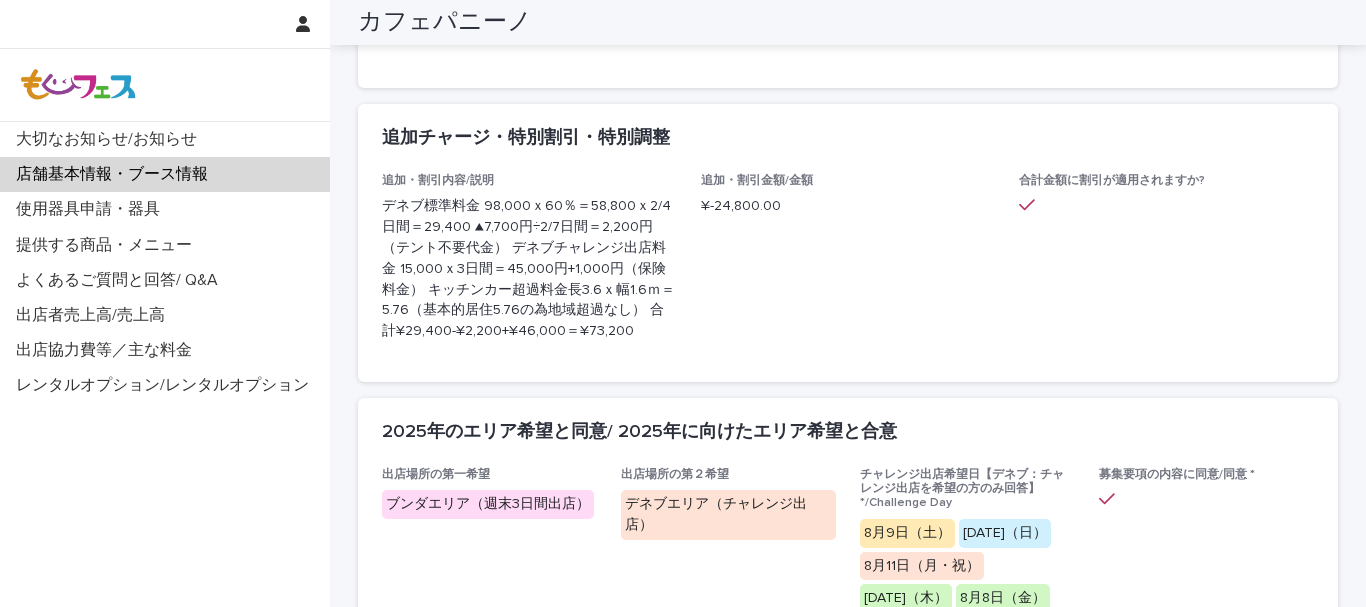 scroll, scrollTop: 1575, scrollLeft: 0, axis: vertical 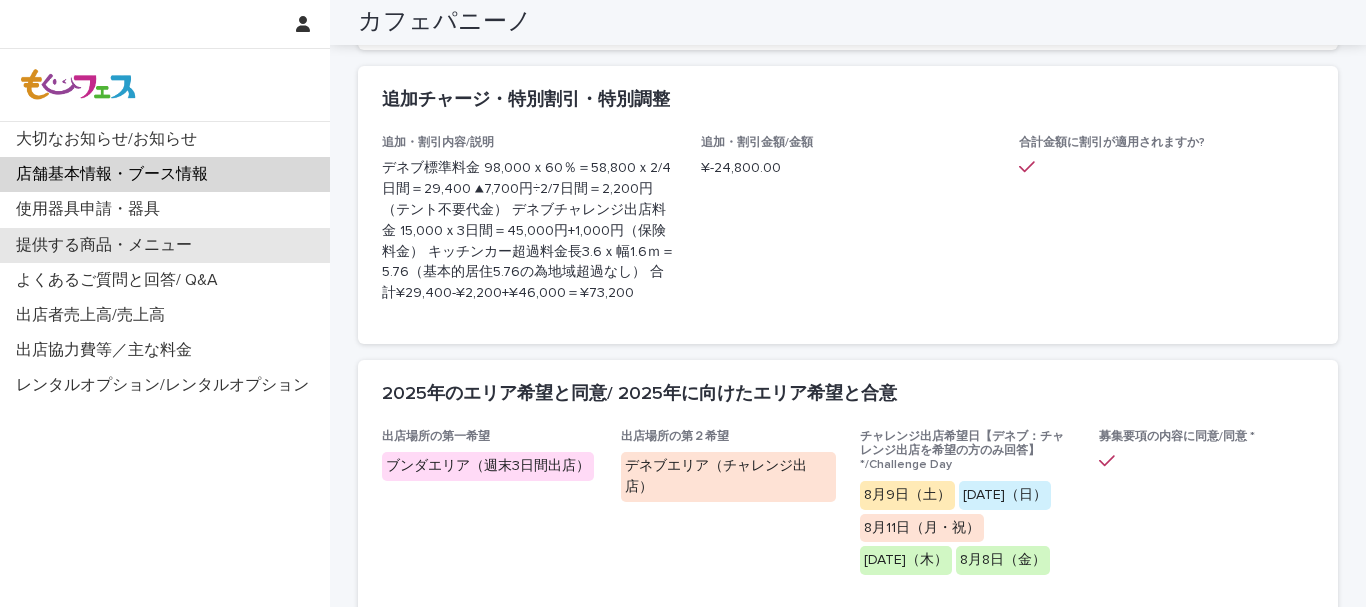 click on "提供する商品・メニュー" at bounding box center (104, 245) 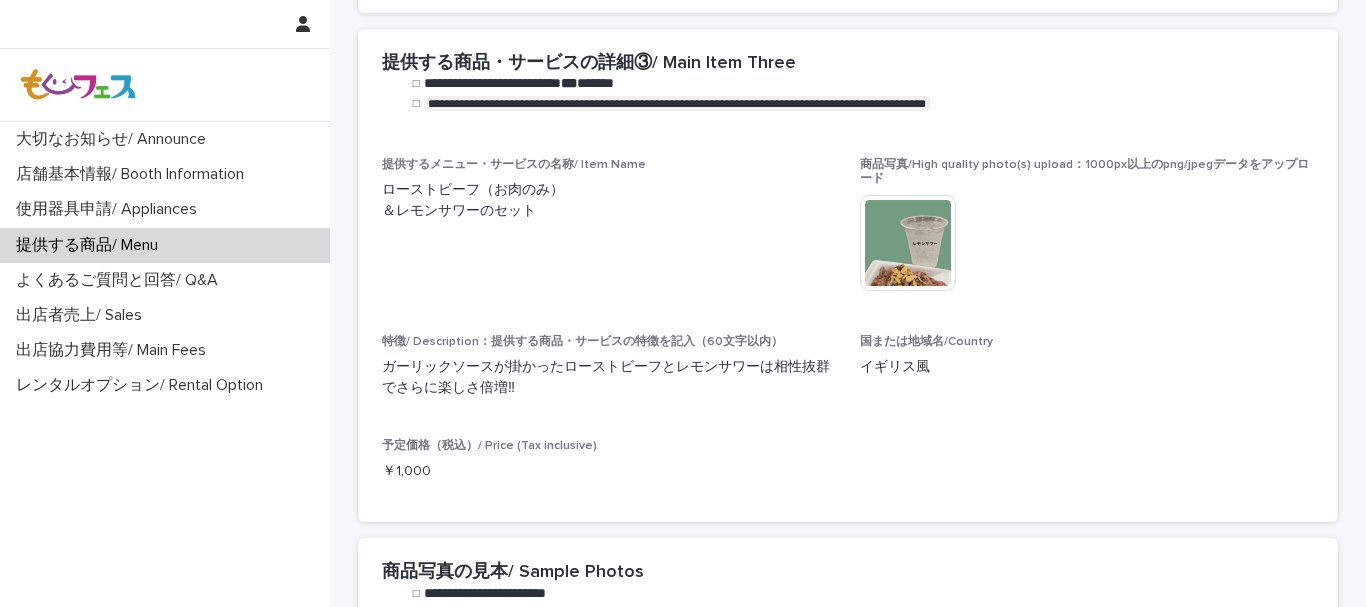 scroll, scrollTop: 0, scrollLeft: 0, axis: both 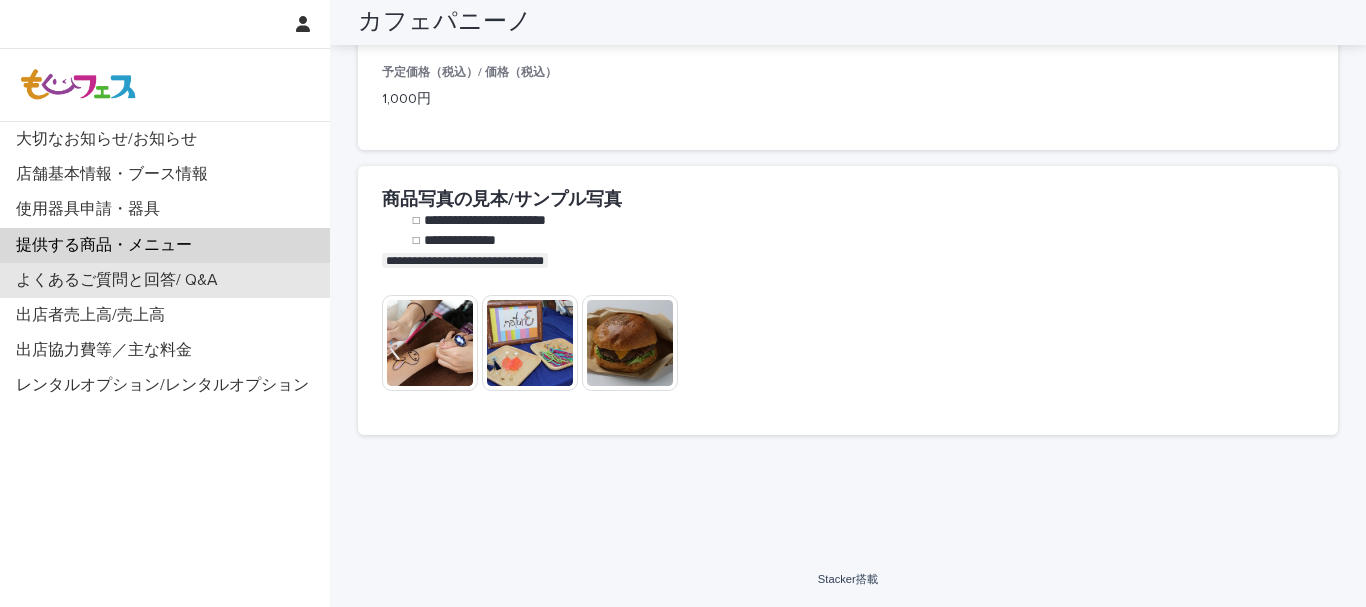 click on "よくあるご質問と回答/ Q&A" at bounding box center (117, 280) 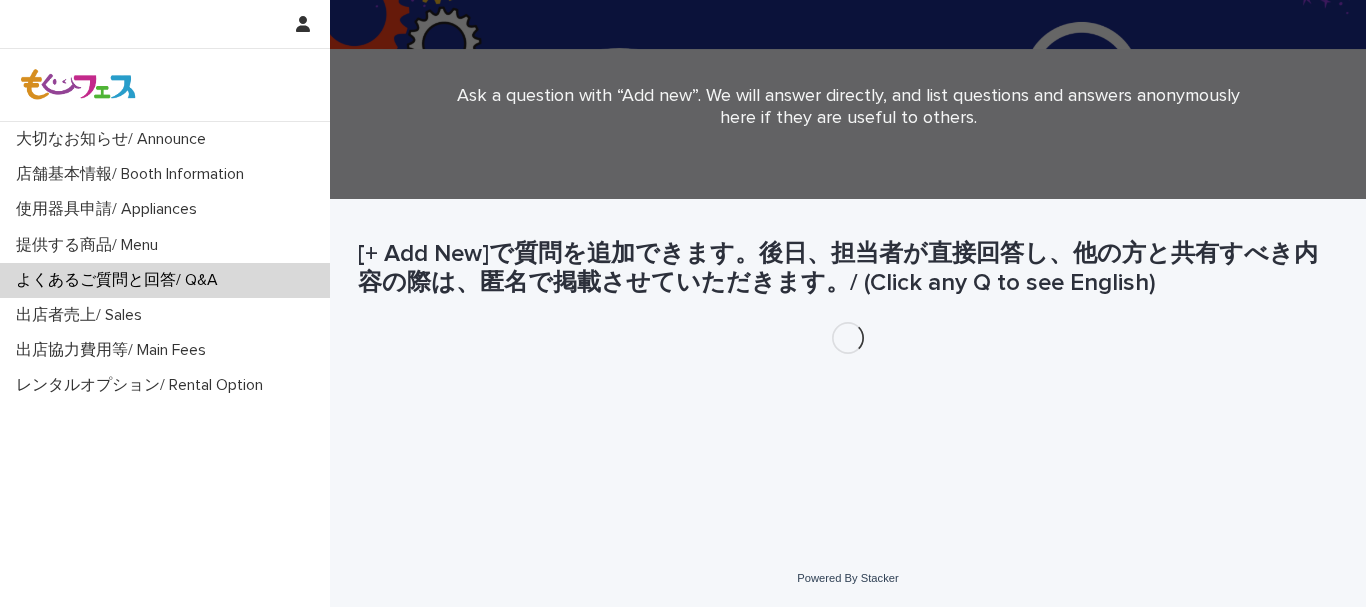 scroll, scrollTop: 0, scrollLeft: 0, axis: both 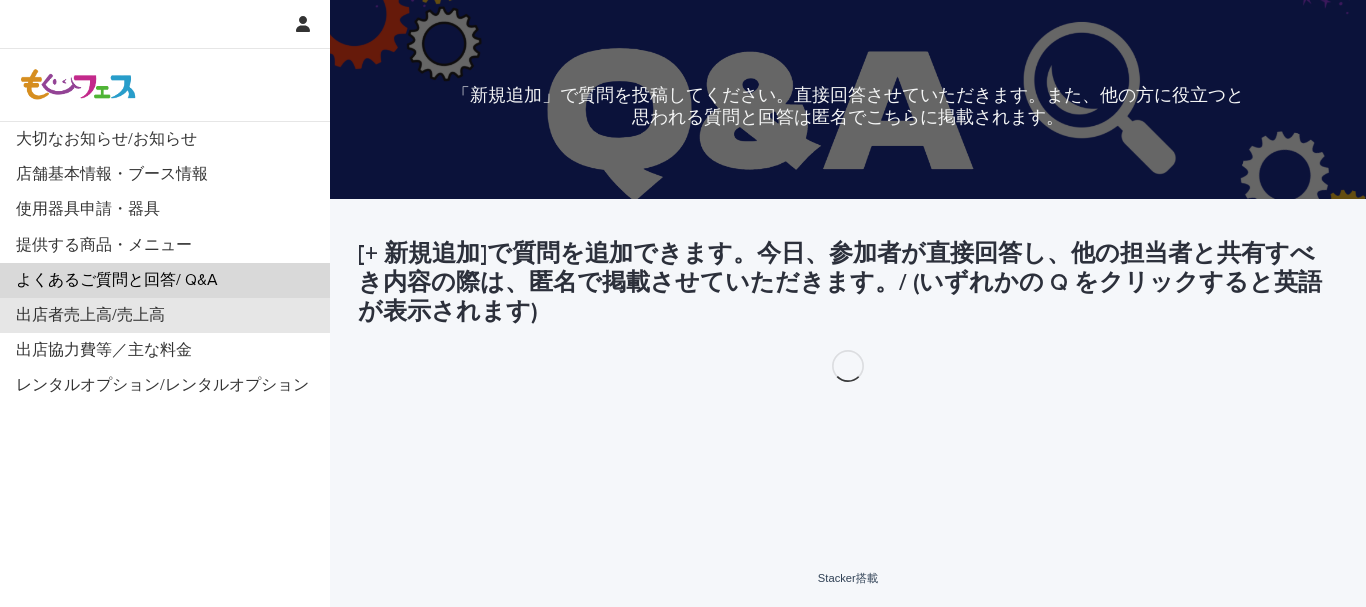 click on "出店者売上高/売上高" at bounding box center (94, 315) 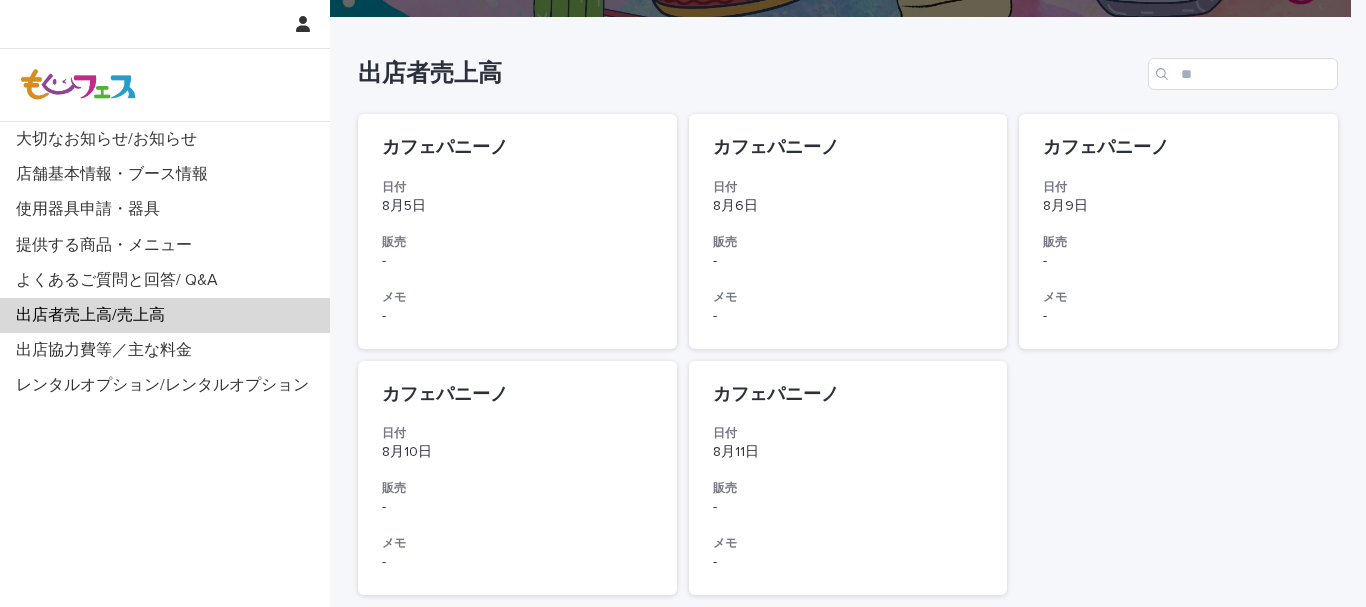 scroll, scrollTop: 0, scrollLeft: 0, axis: both 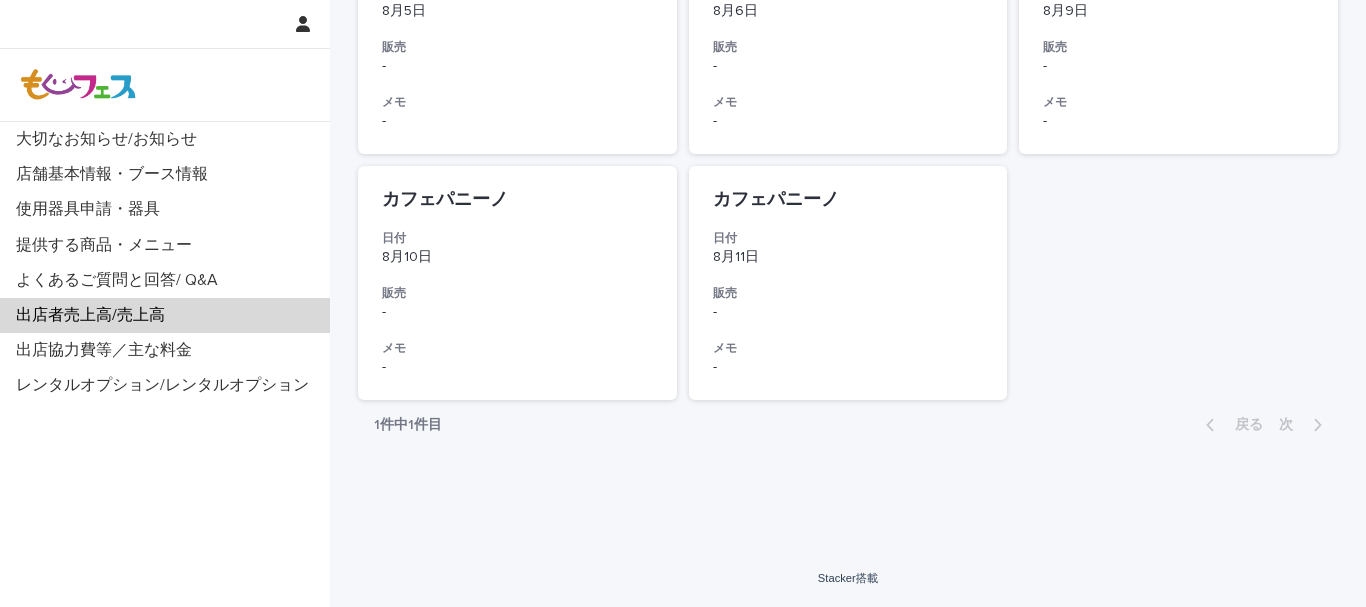 click on "Stacker搭載" at bounding box center (848, 578) 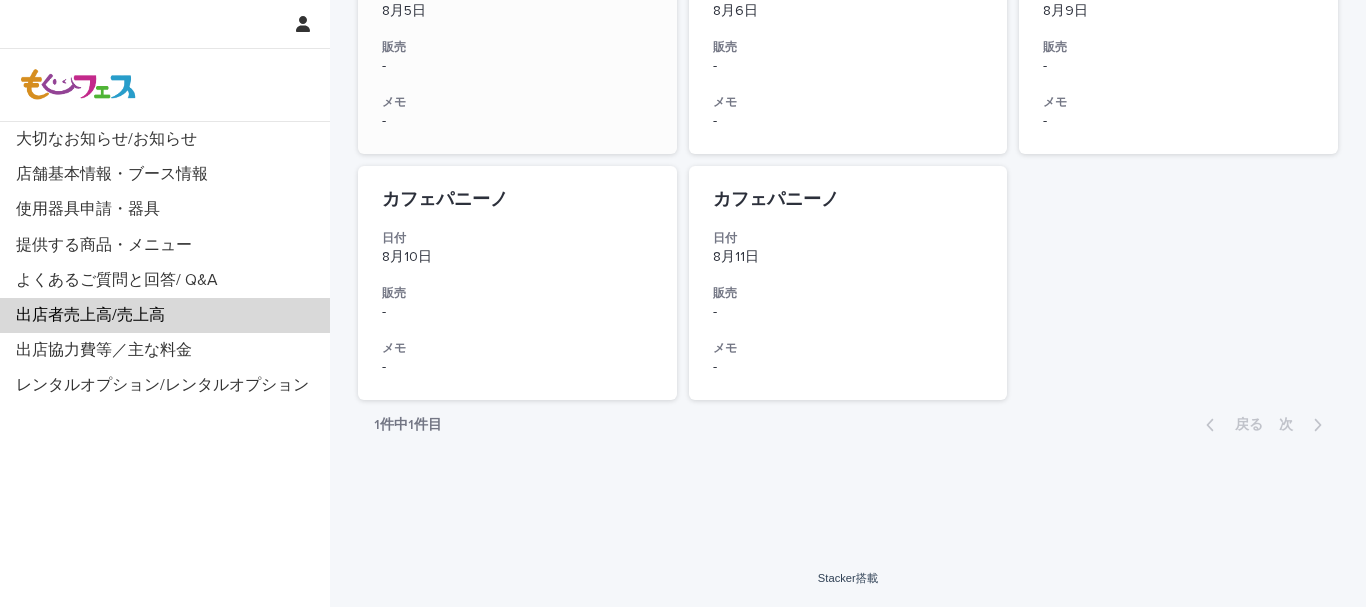 click on "カフェパニーノ 日付 [DATE] 販売 - メモ   -" at bounding box center [517, 36] 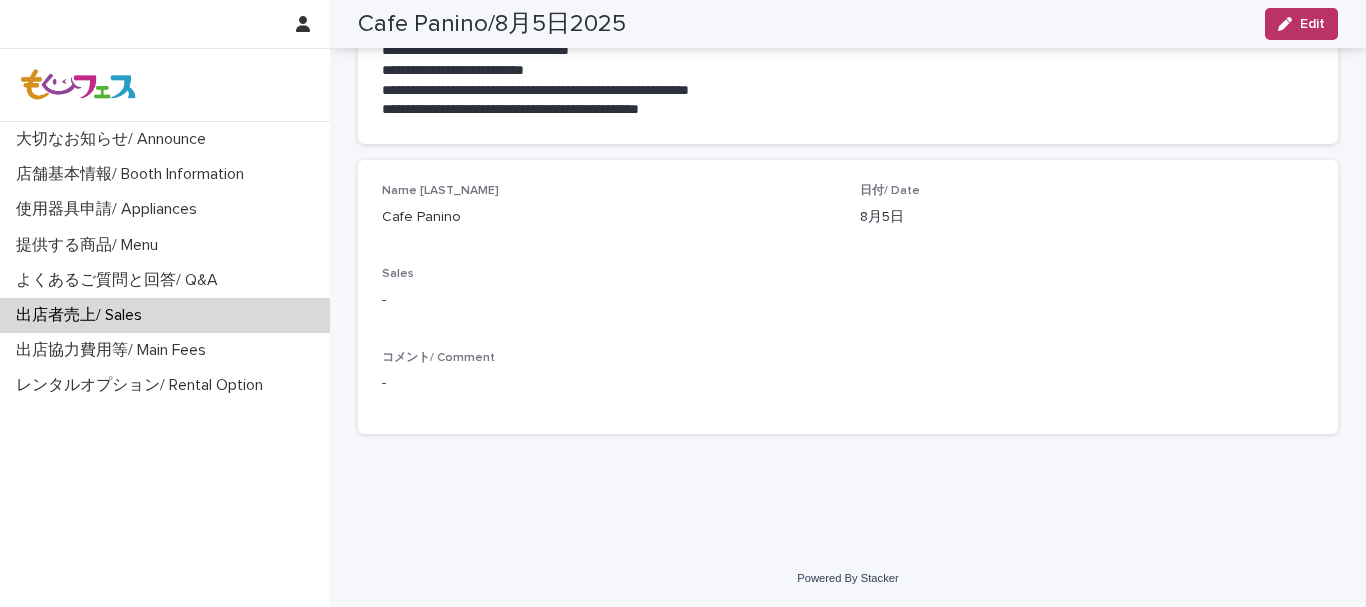 scroll, scrollTop: 129, scrollLeft: 0, axis: vertical 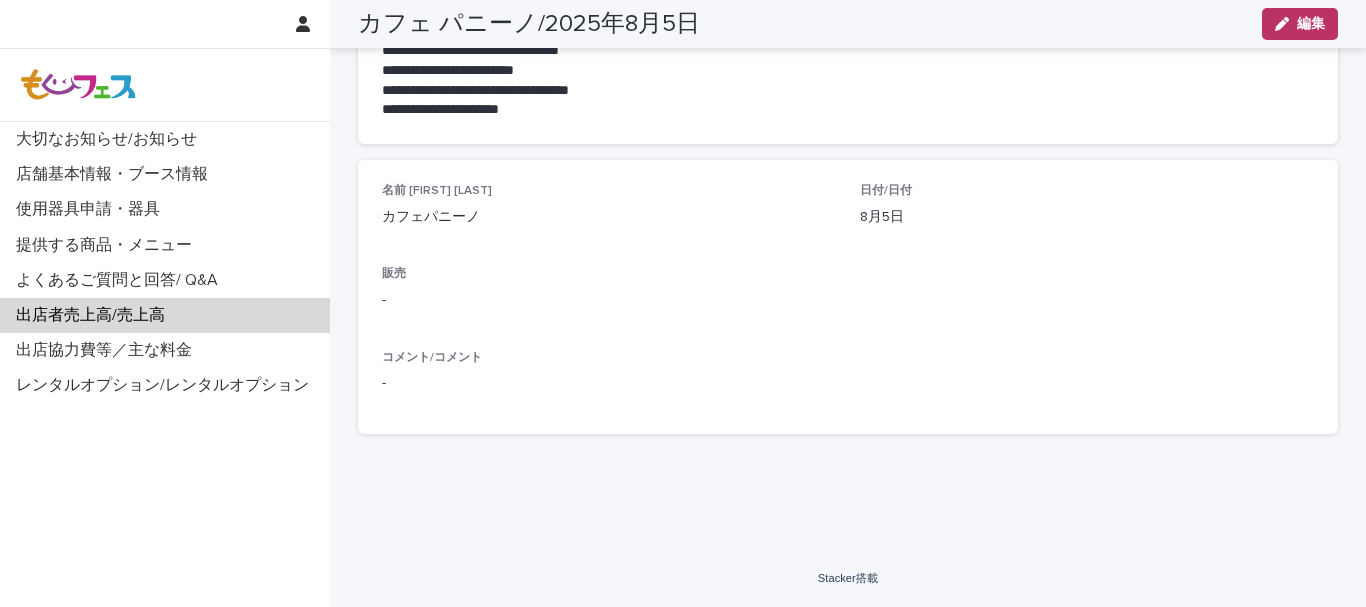 click on "-" at bounding box center (609, 300) 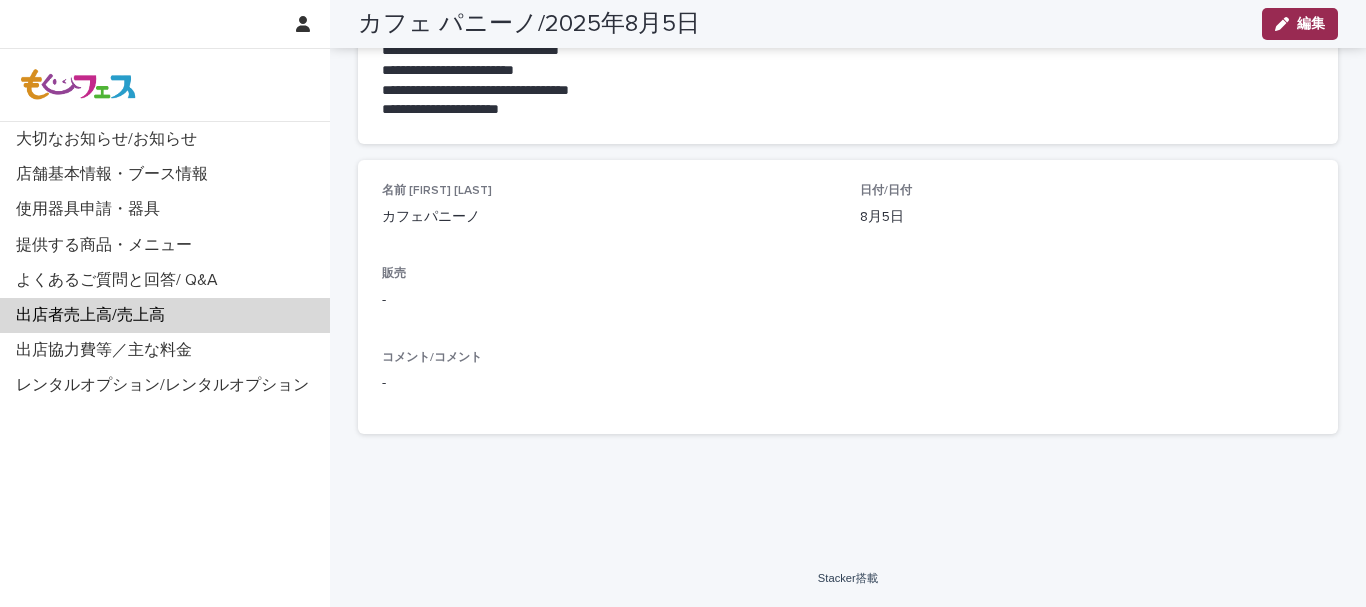 click on "編集" at bounding box center (1300, 24) 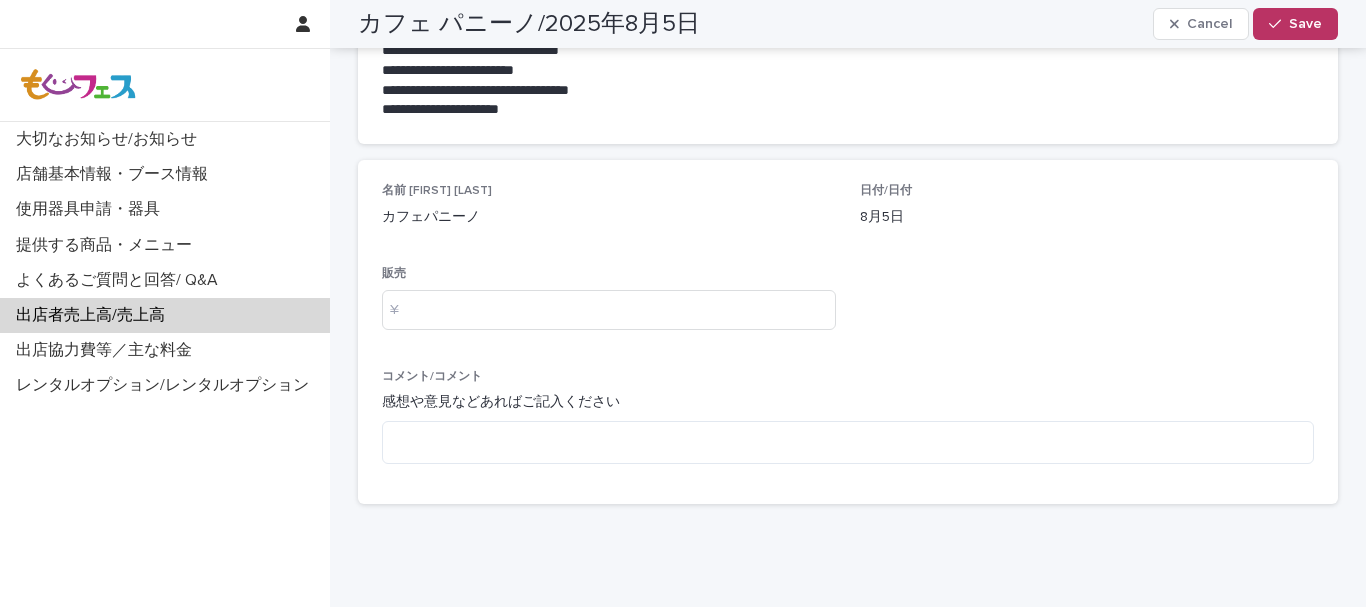scroll, scrollTop: 164, scrollLeft: 0, axis: vertical 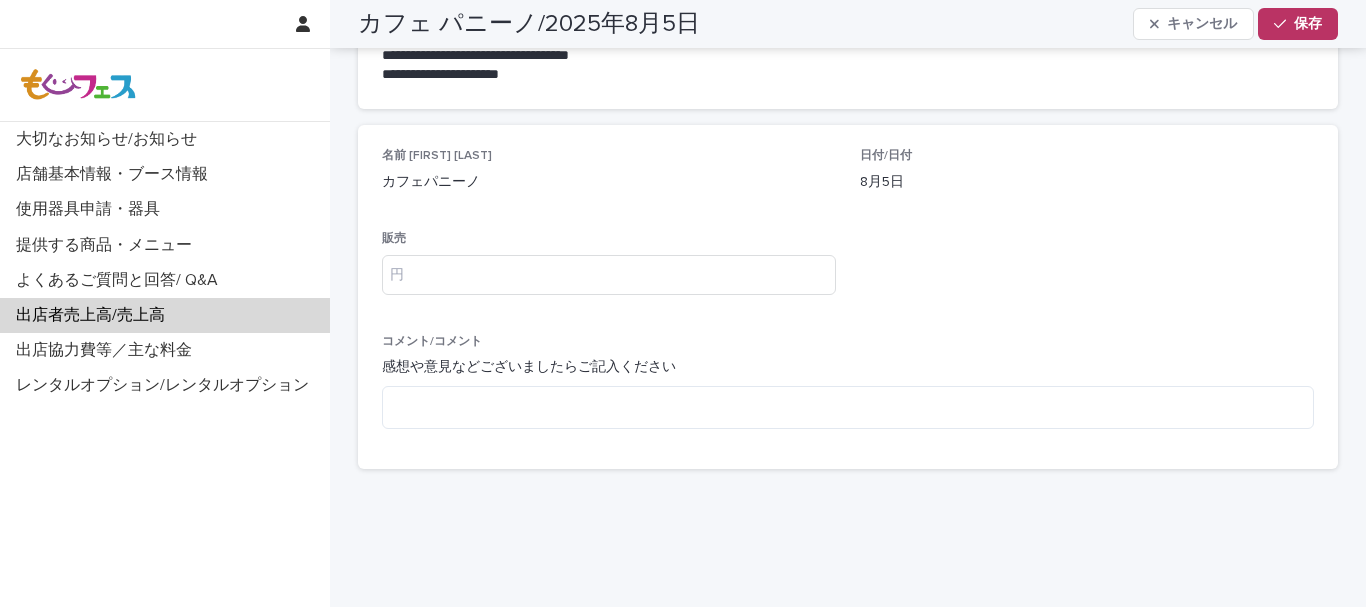 click on "名前 LU カフェパニーノ 日付/日付 8月5日 販売 円 コメント/コメント 感想や意見などございましたらご記入ください" at bounding box center [848, 297] 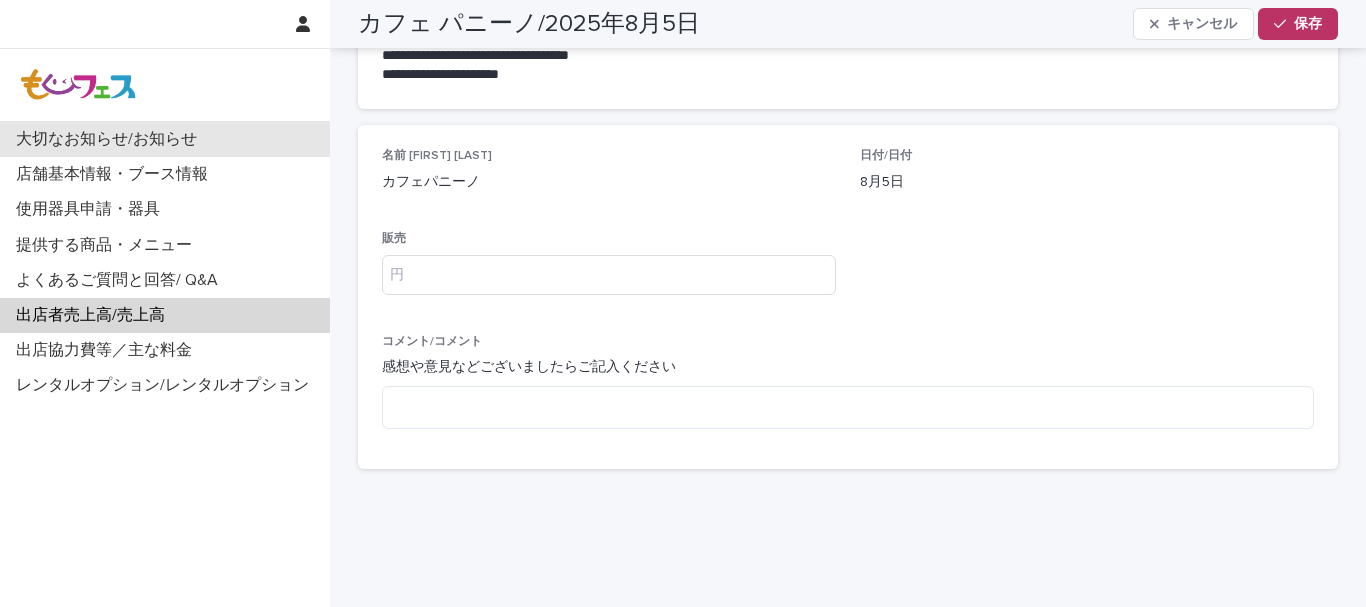 click on "大切なお知らせ/お知らせ" at bounding box center (165, 139) 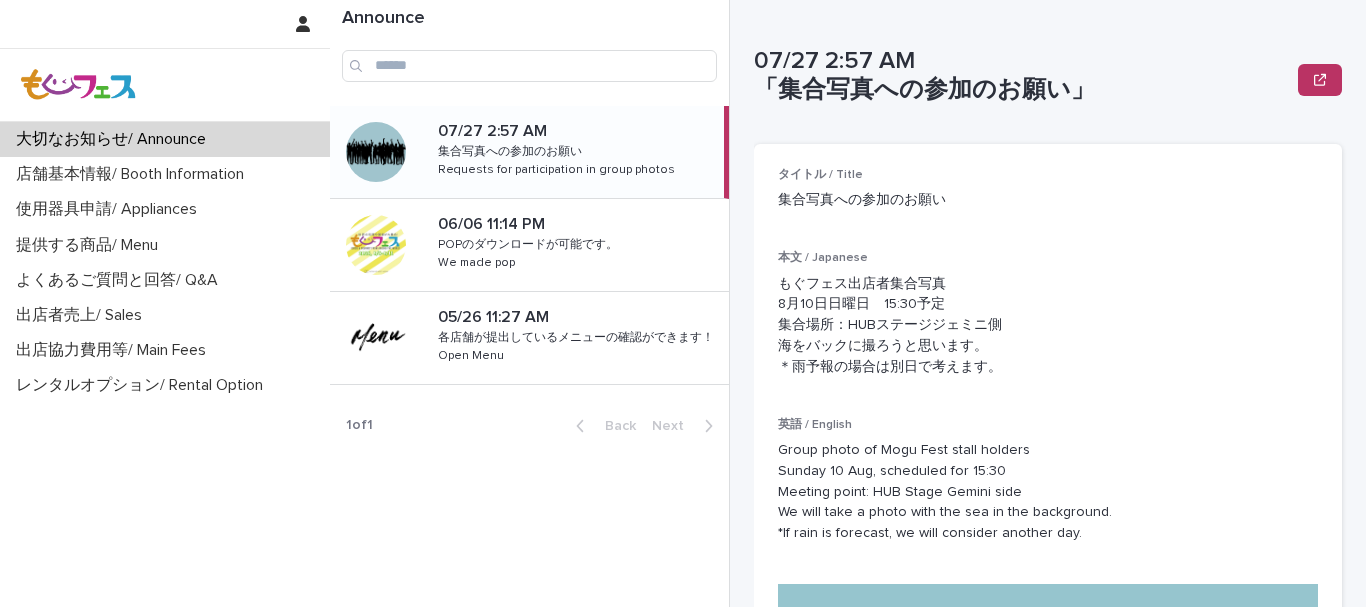 scroll, scrollTop: 0, scrollLeft: 0, axis: both 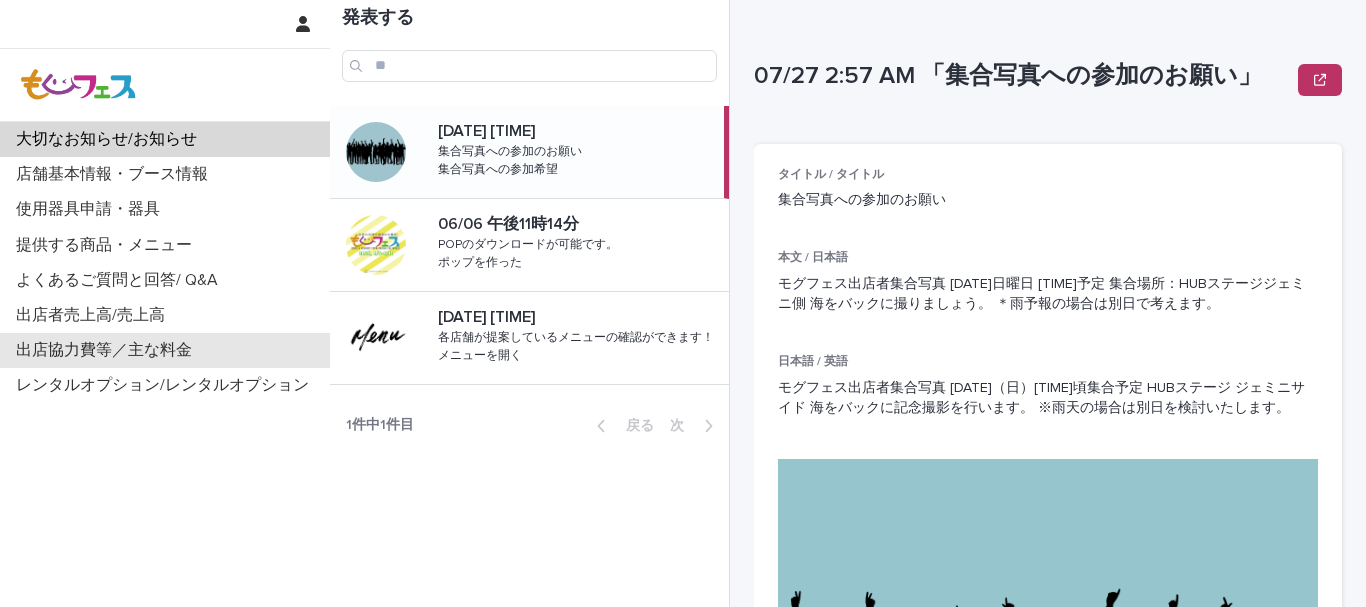 click on "出店協力費等／主な料金" at bounding box center [165, 350] 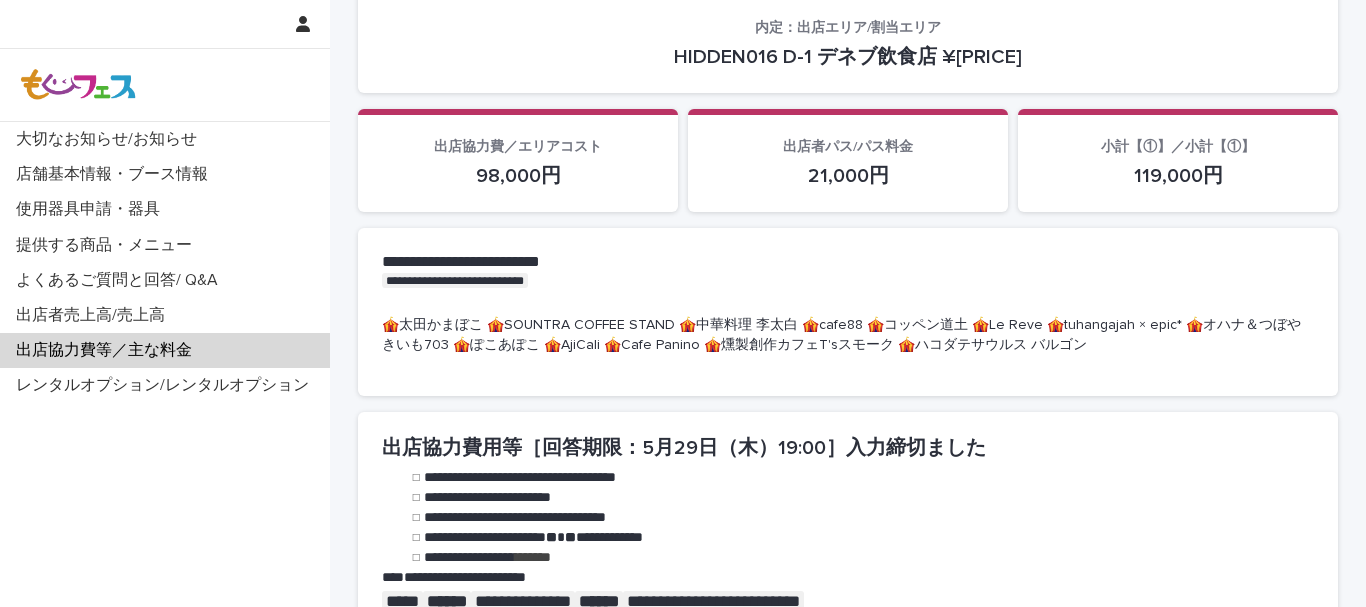 scroll, scrollTop: 359, scrollLeft: 0, axis: vertical 